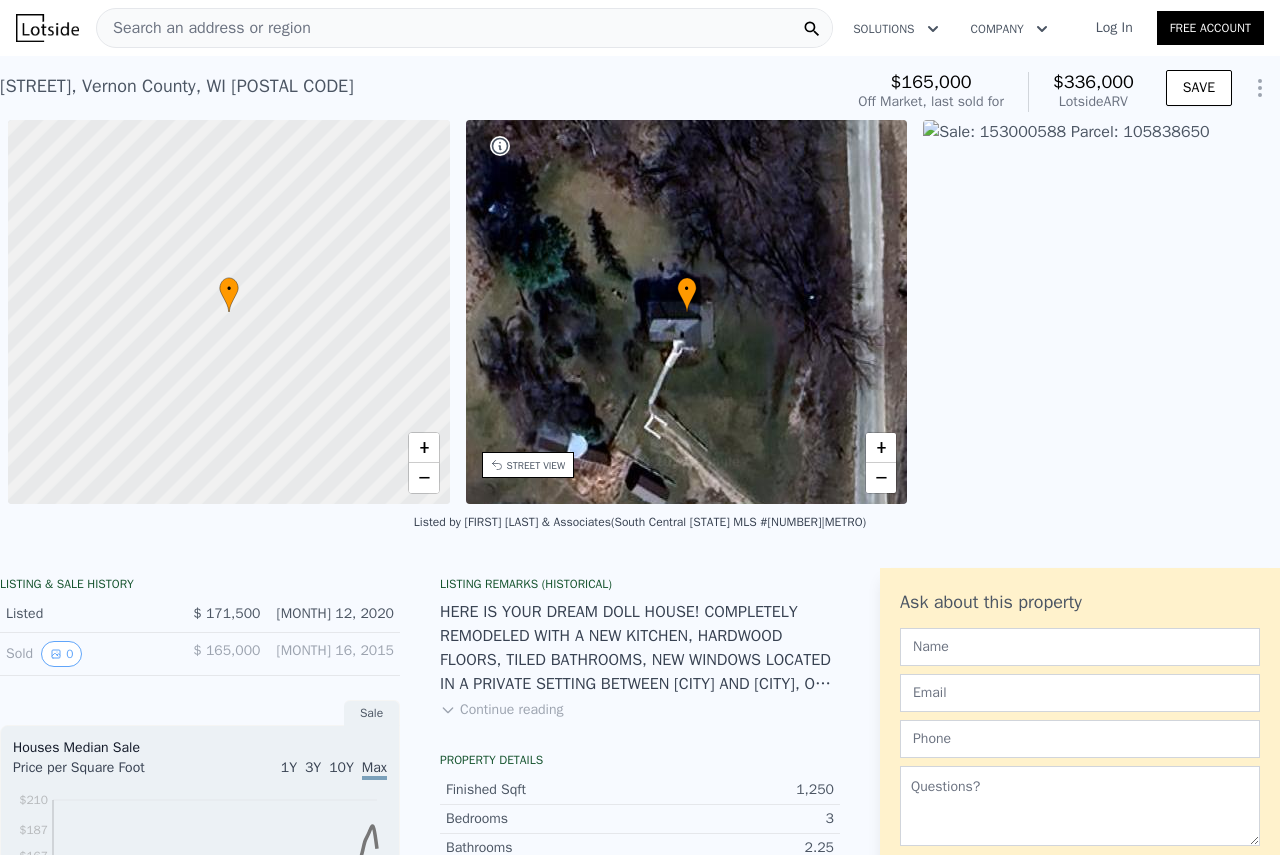 scroll, scrollTop: 0, scrollLeft: 0, axis: both 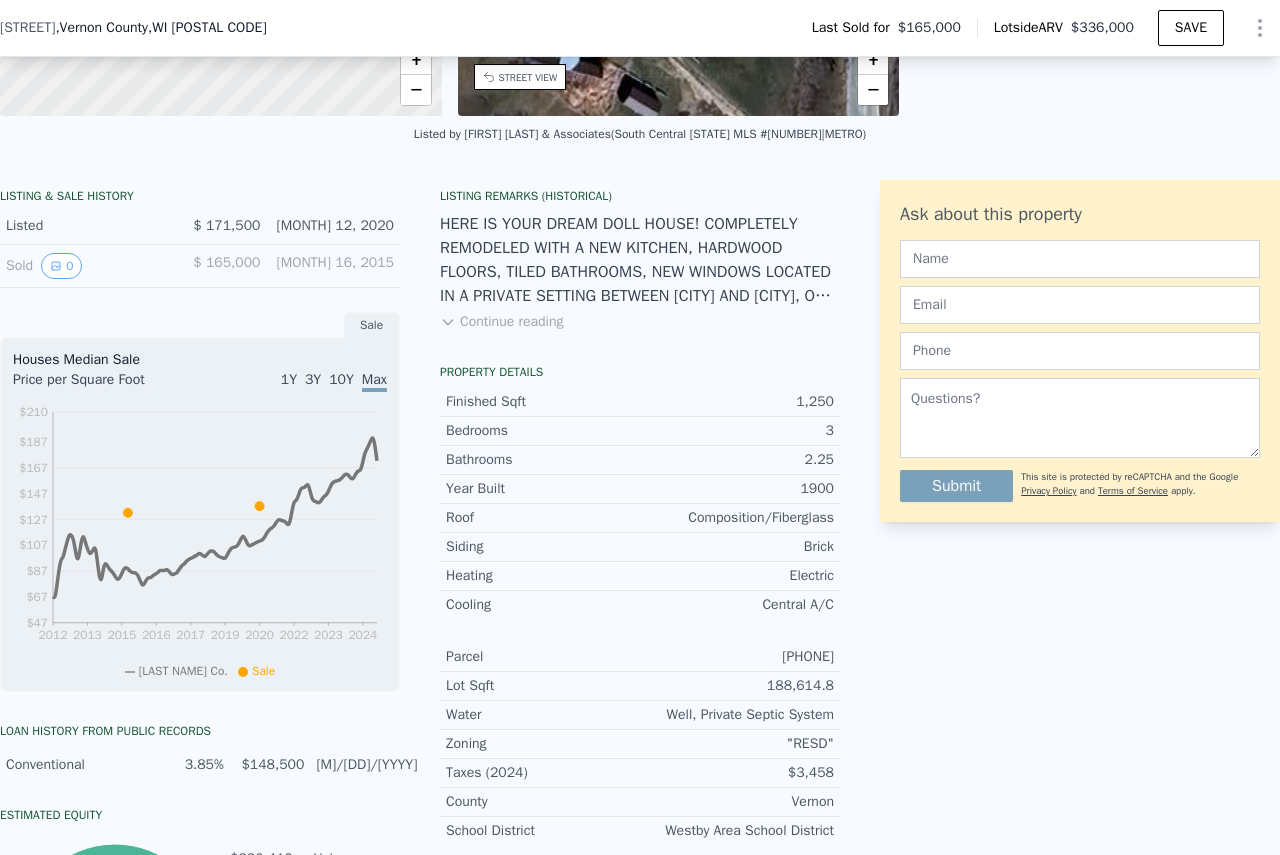 click on "Continue reading" at bounding box center (501, 322) 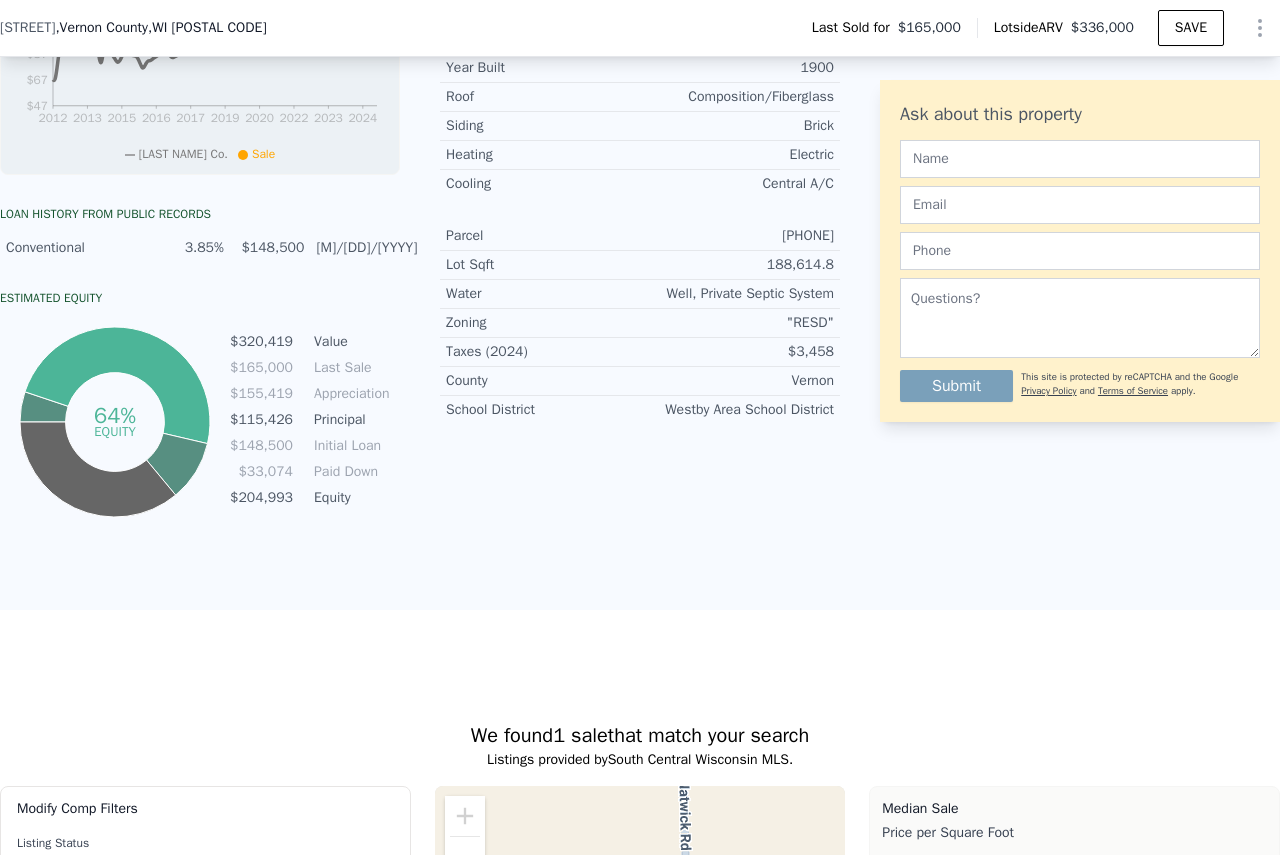 scroll, scrollTop: 300, scrollLeft: 0, axis: vertical 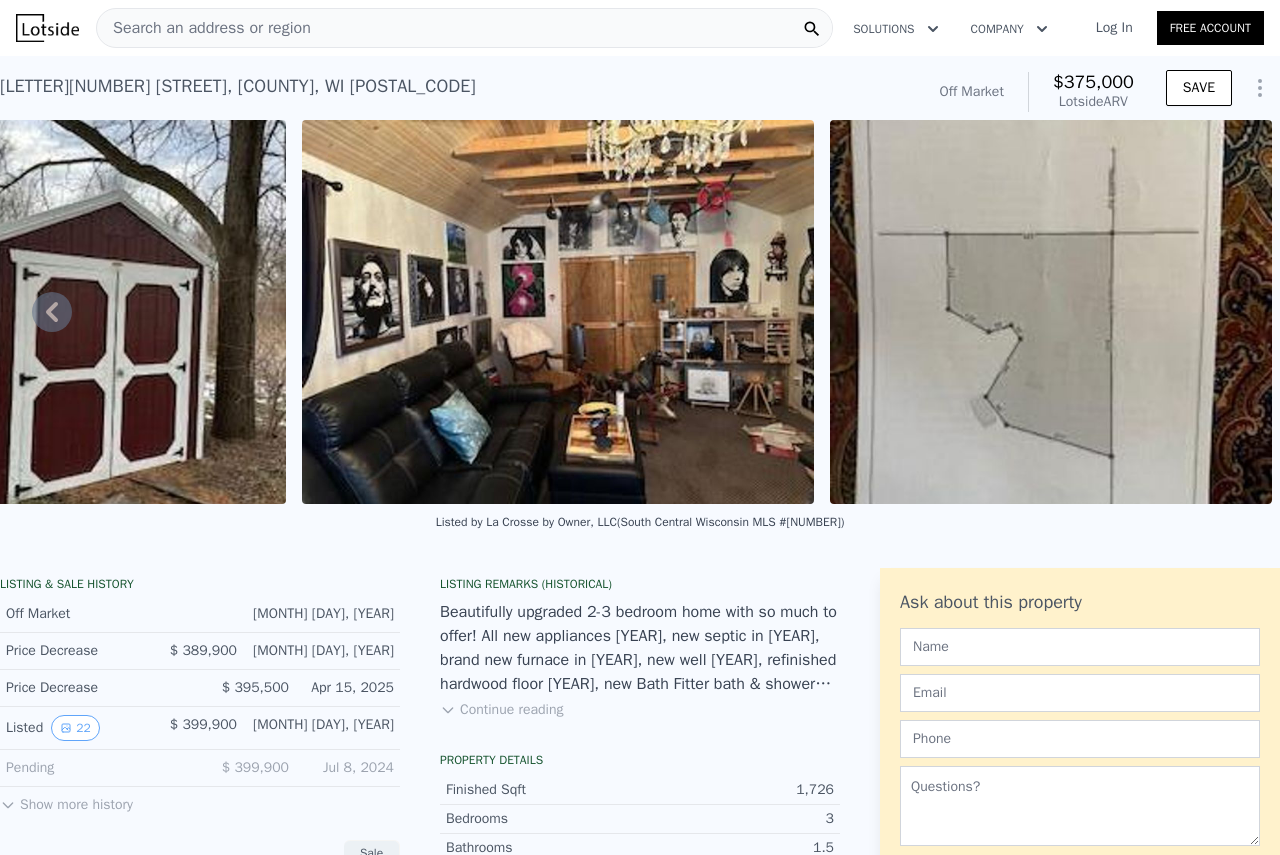 click 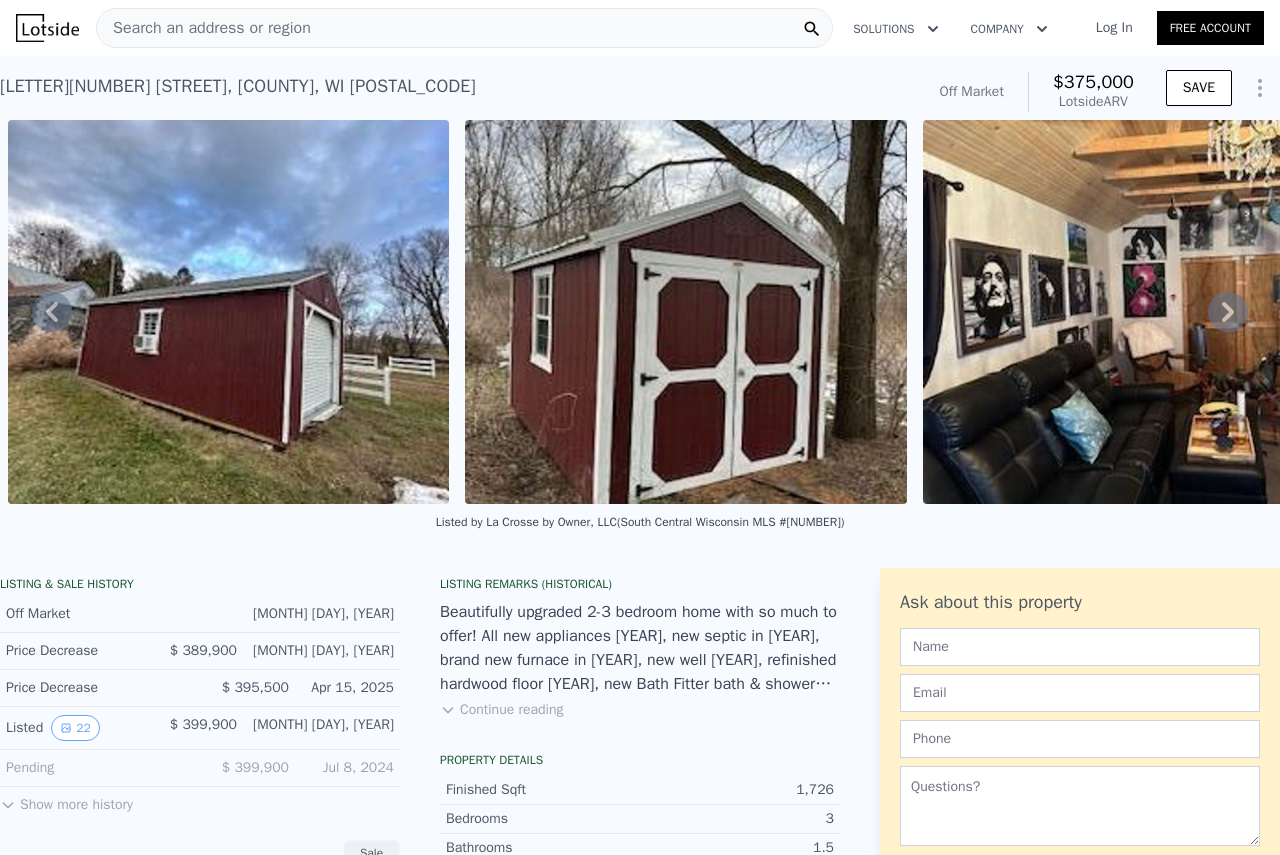 click 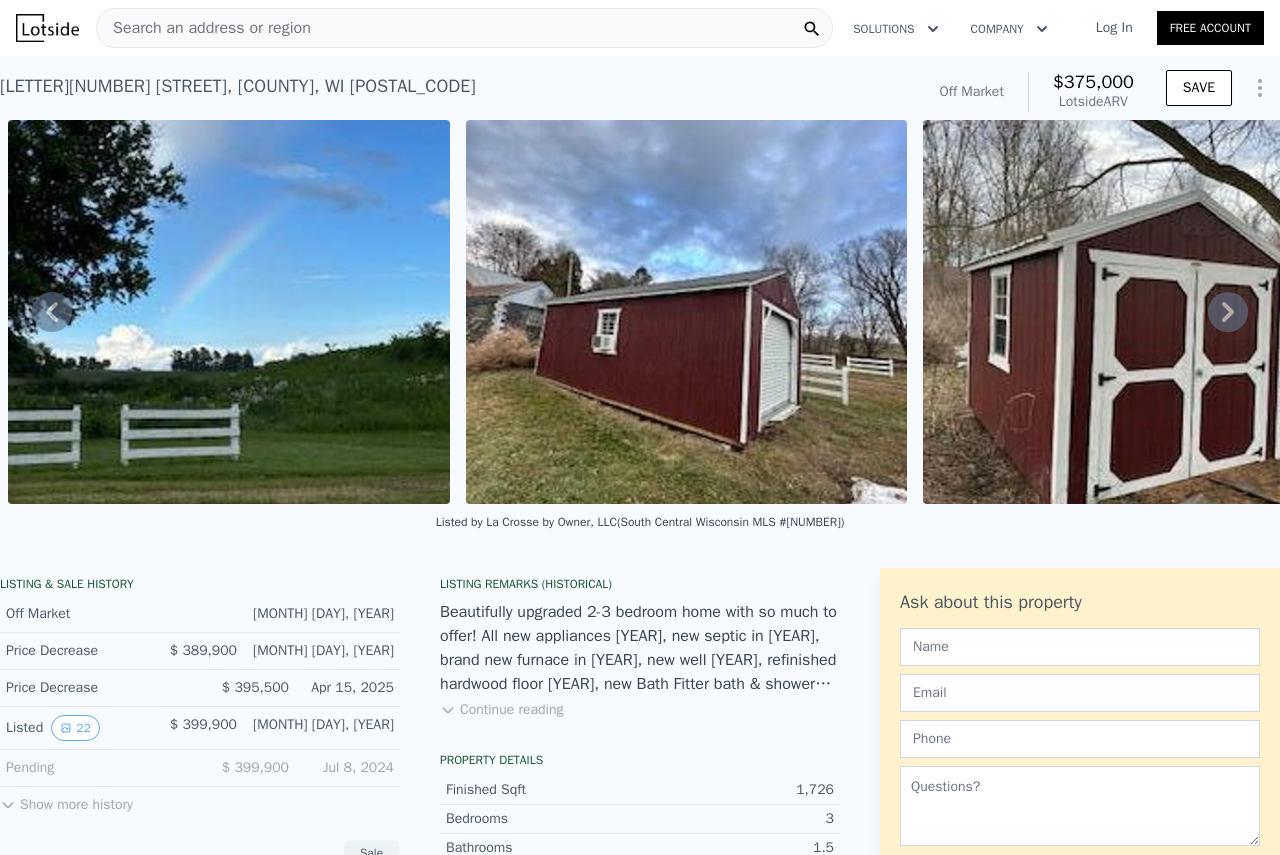 click 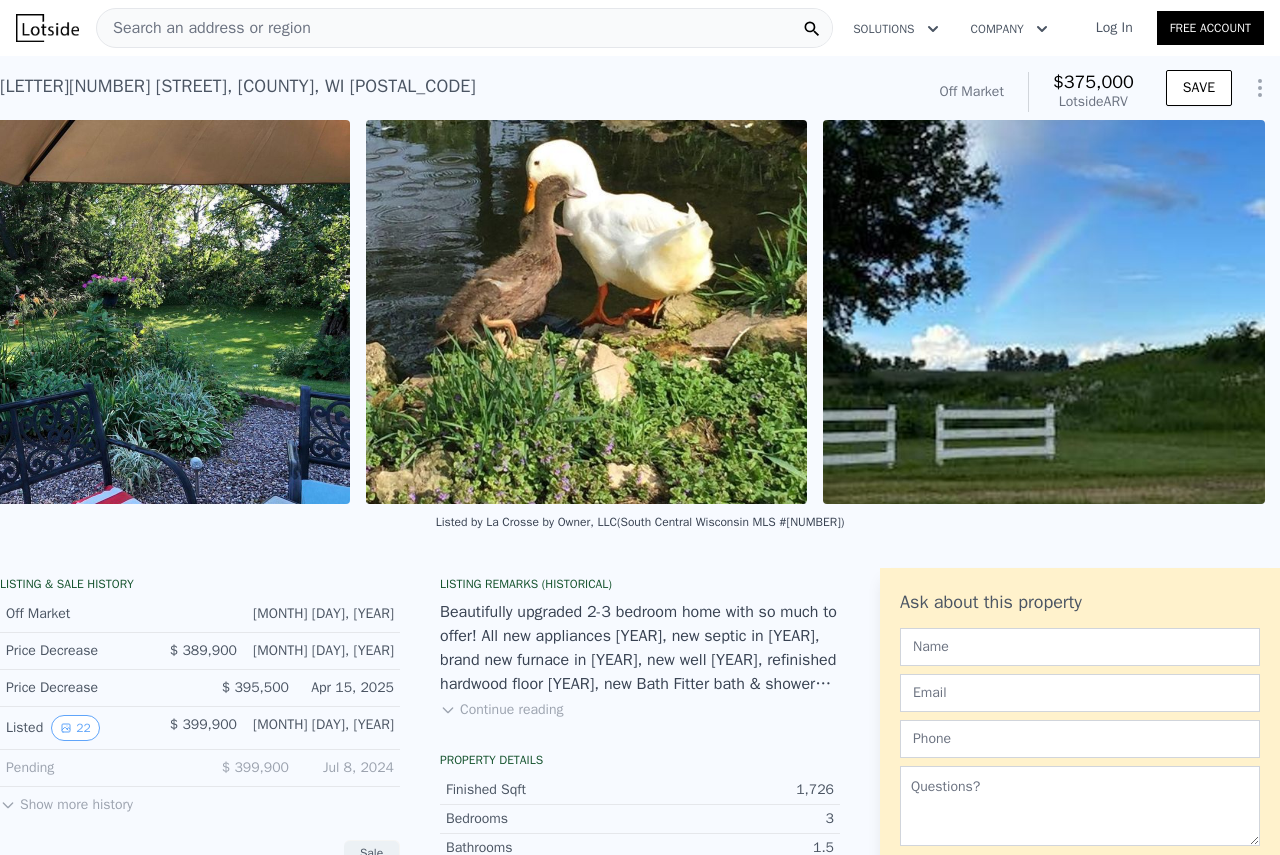 scroll, scrollTop: 0, scrollLeft: 9258, axis: horizontal 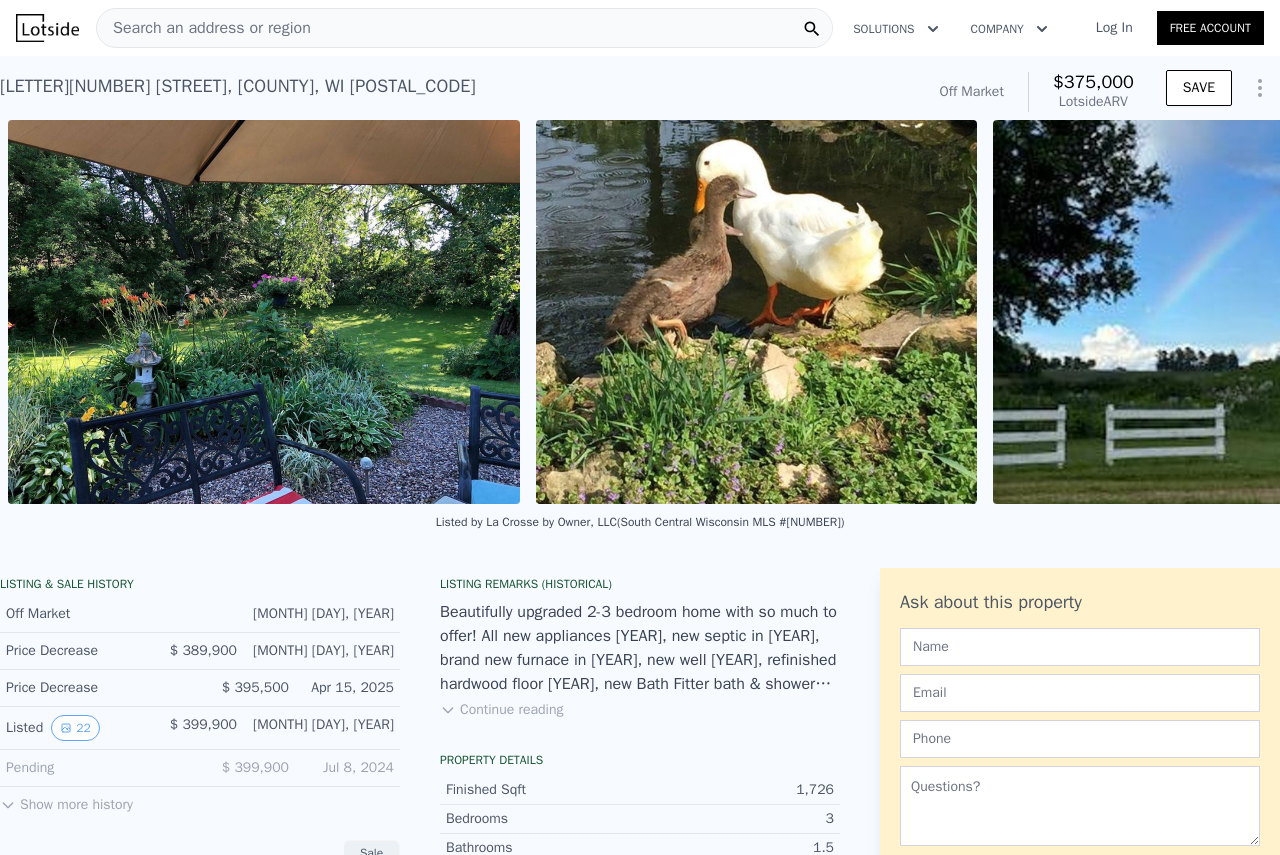 click at bounding box center (264, 312) 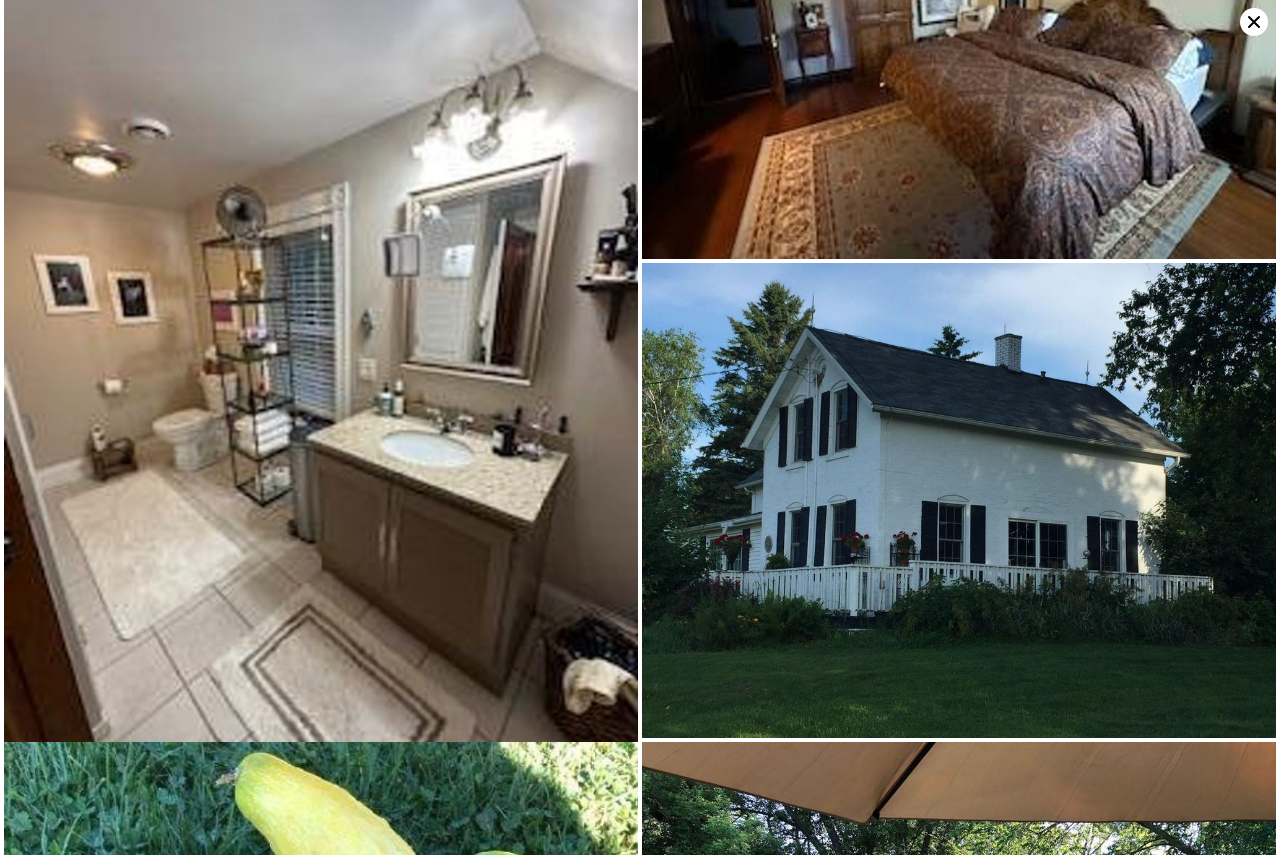 scroll, scrollTop: 4984, scrollLeft: 0, axis: vertical 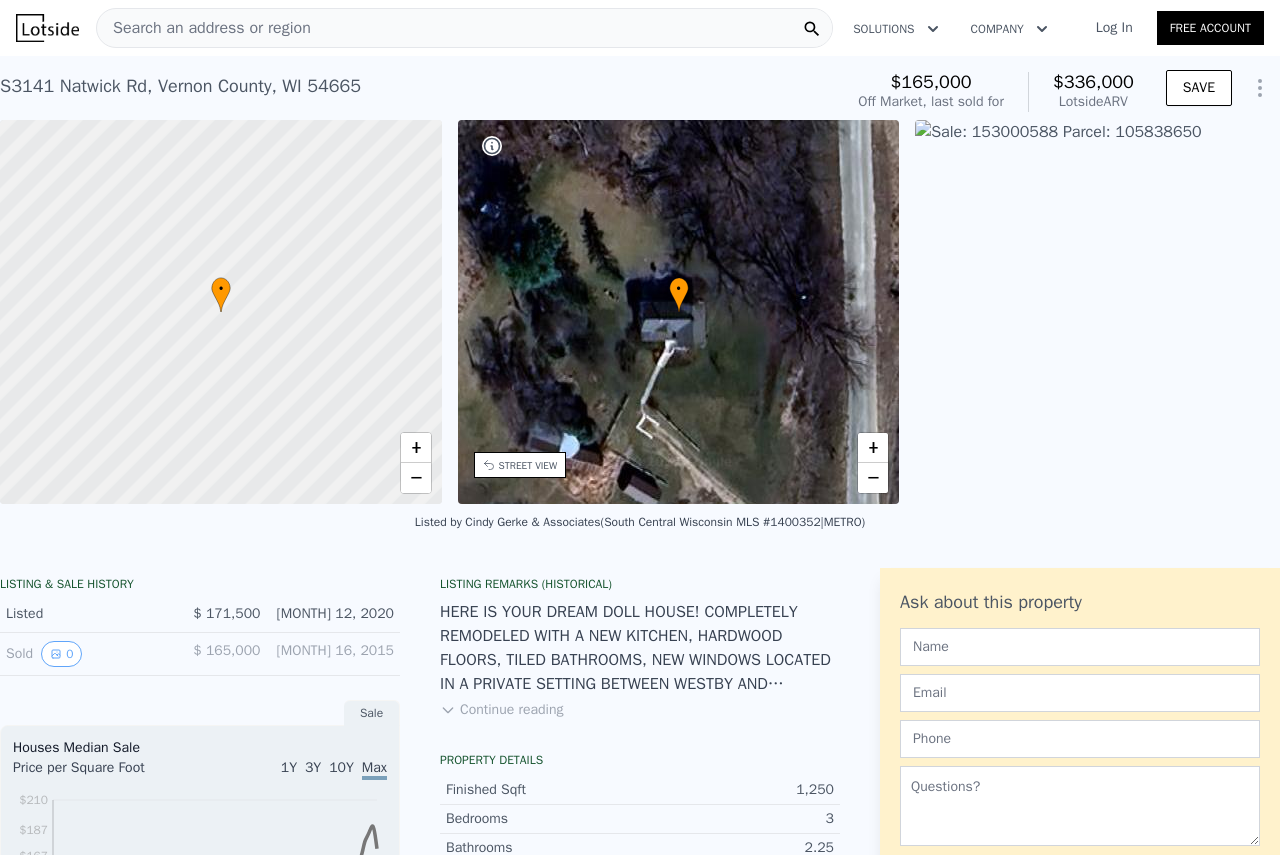 click on "Search an address or region" at bounding box center [464, 28] 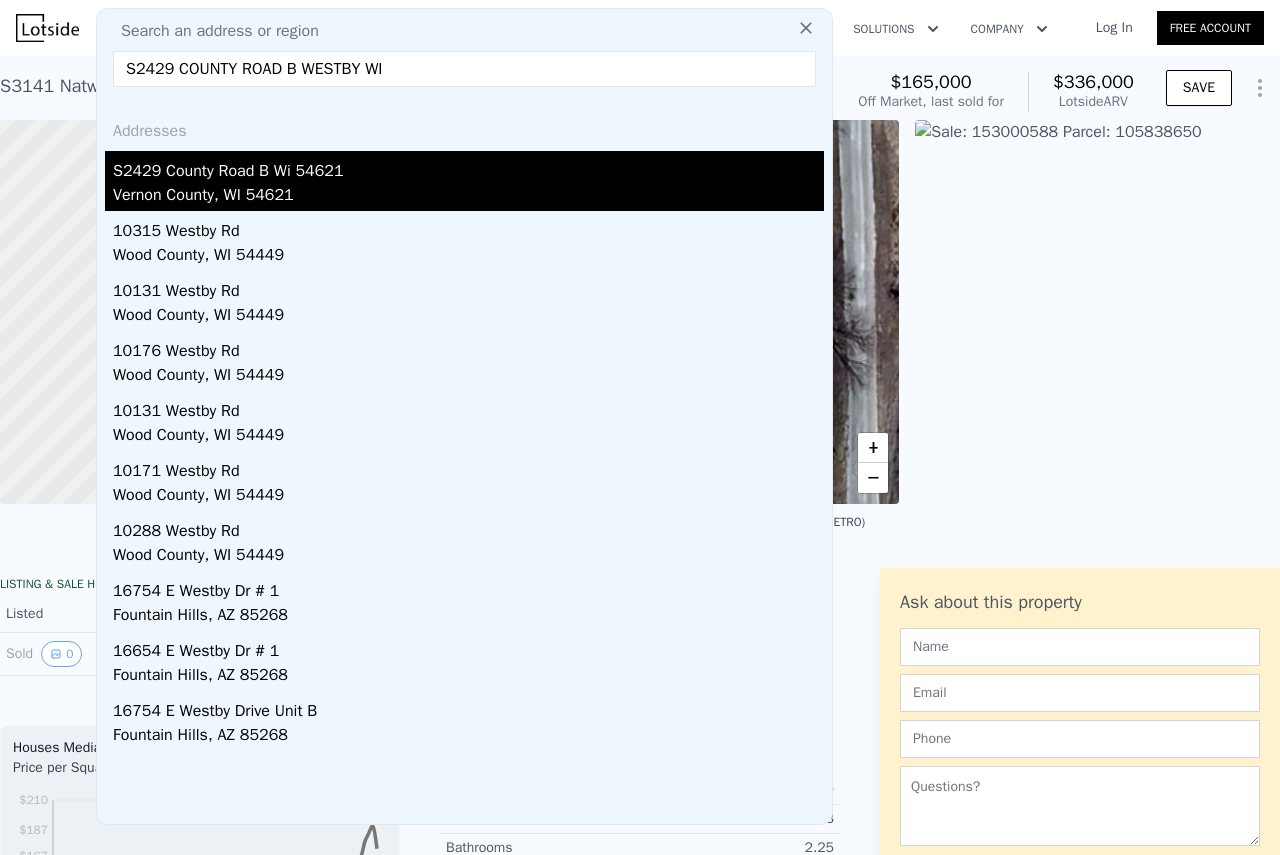 type on "S2429 COUNTY ROAD B WESTBY WI" 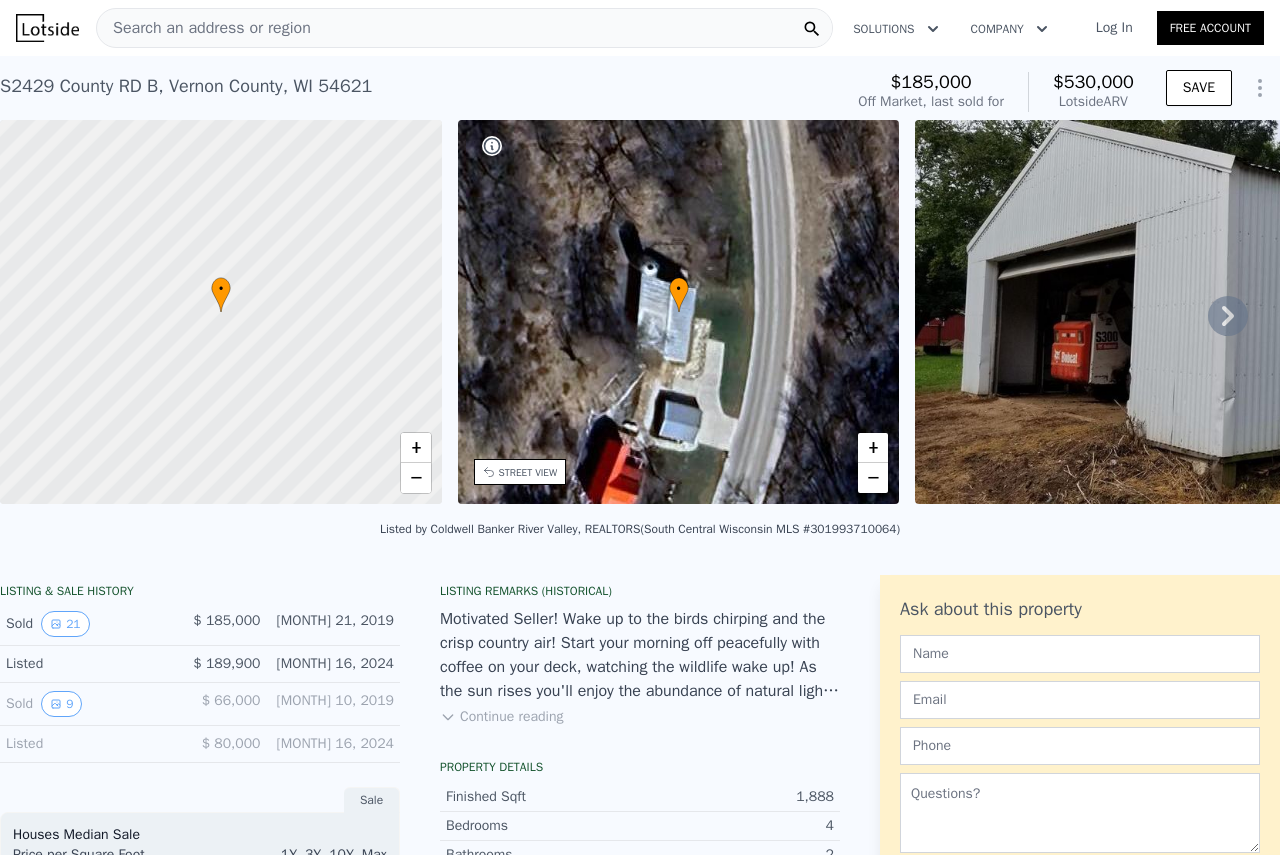 click 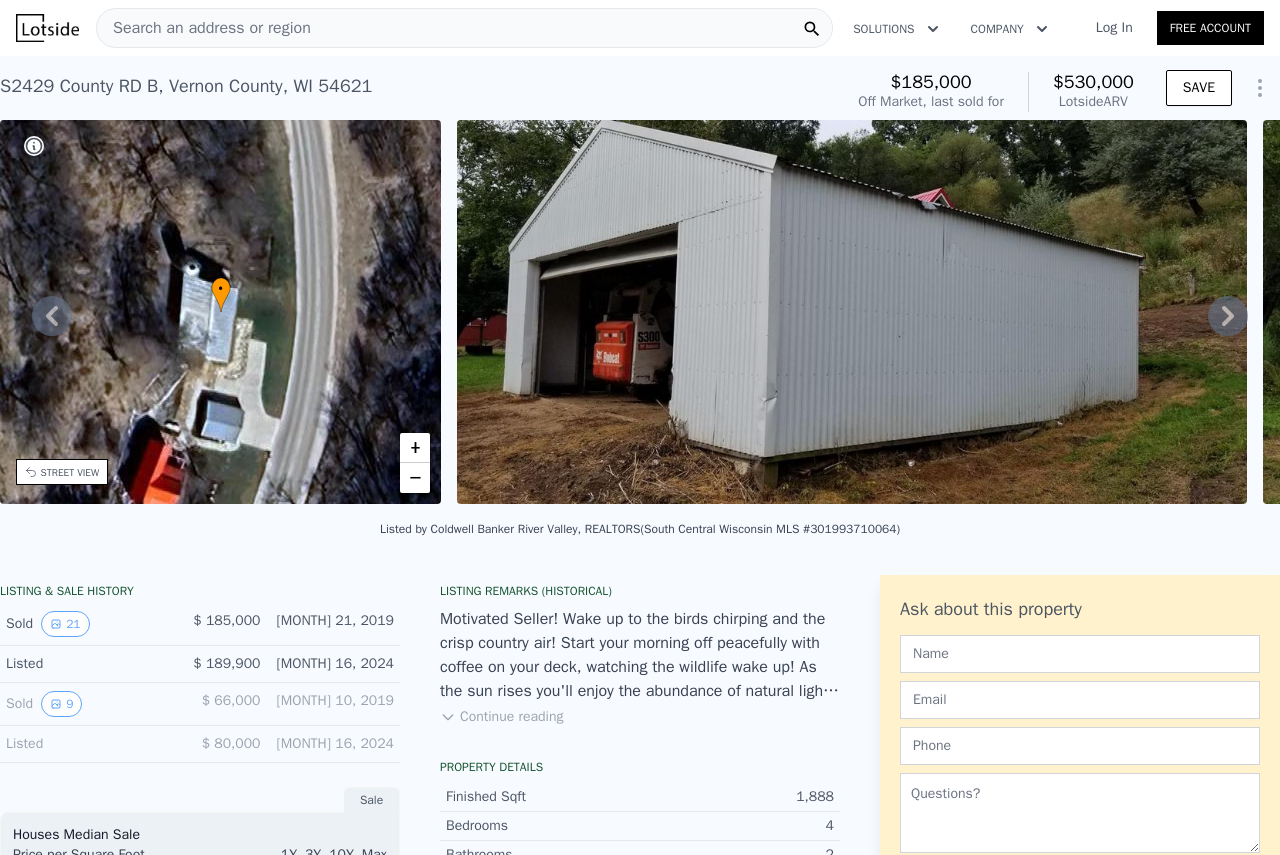 click 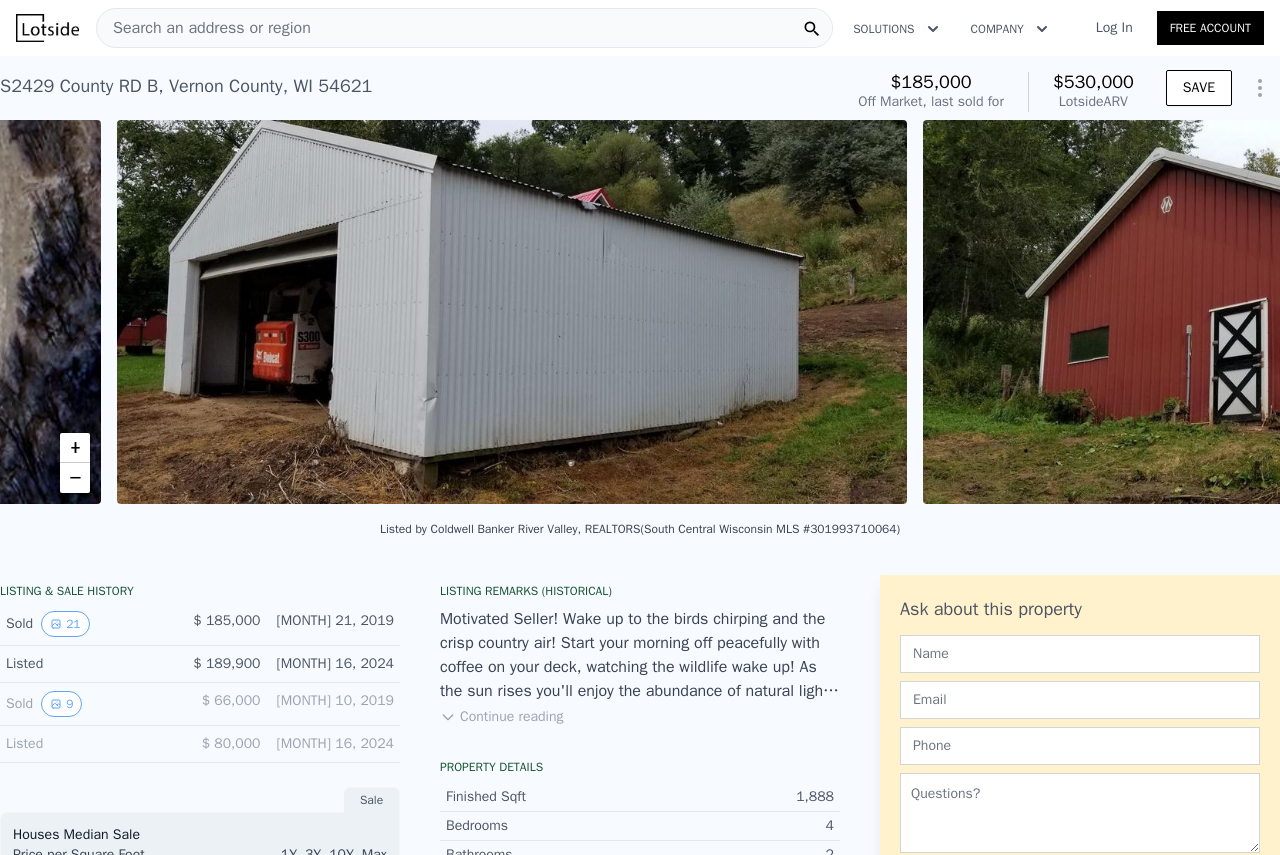 scroll, scrollTop: 0, scrollLeft: 915, axis: horizontal 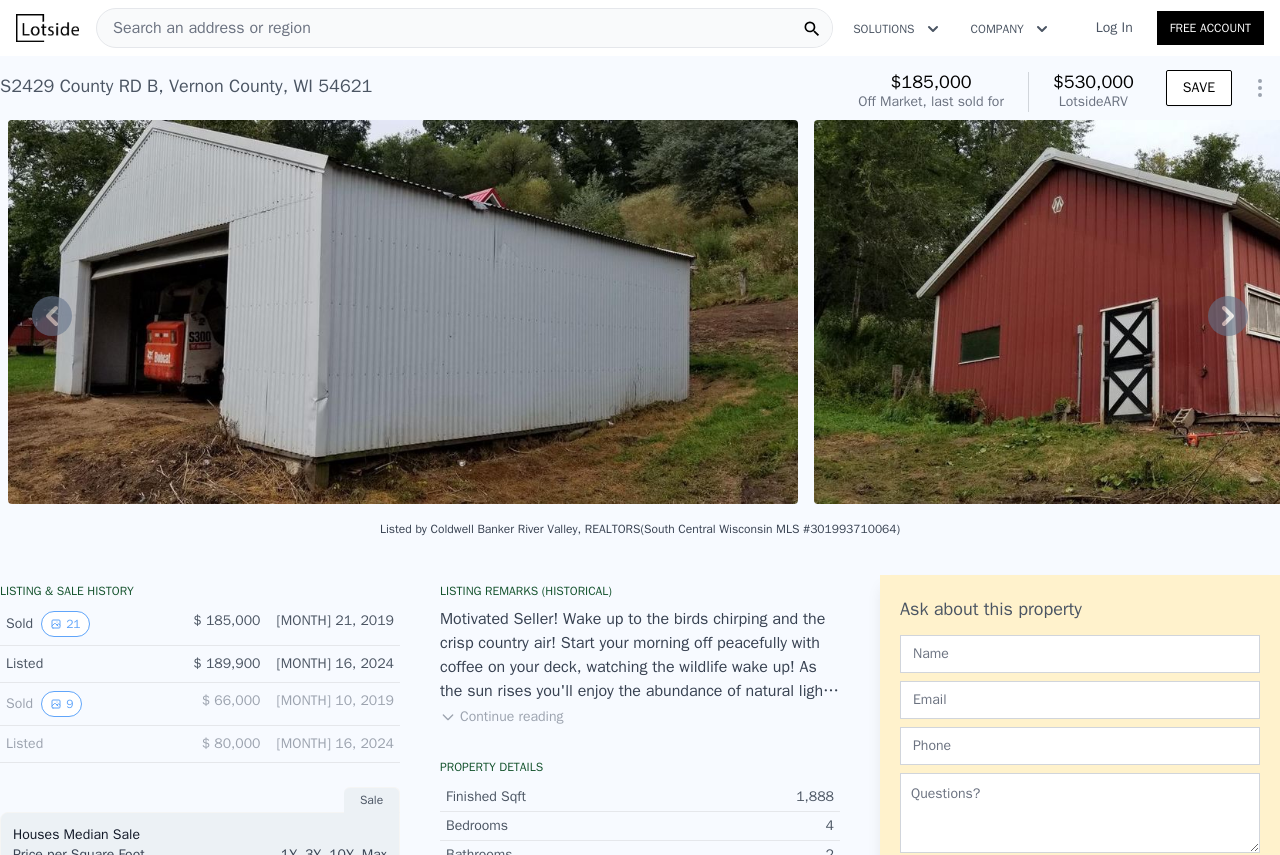 click 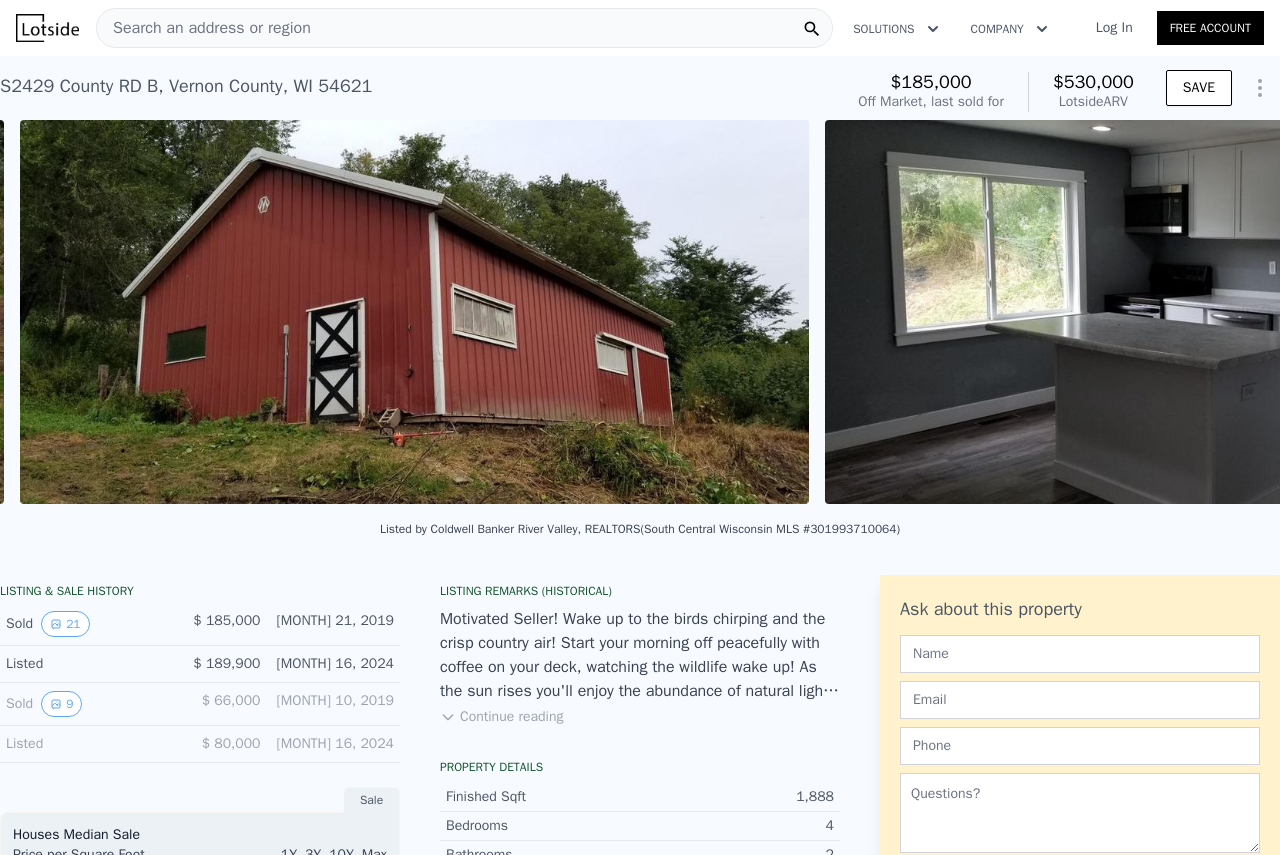 scroll, scrollTop: 0, scrollLeft: 1721, axis: horizontal 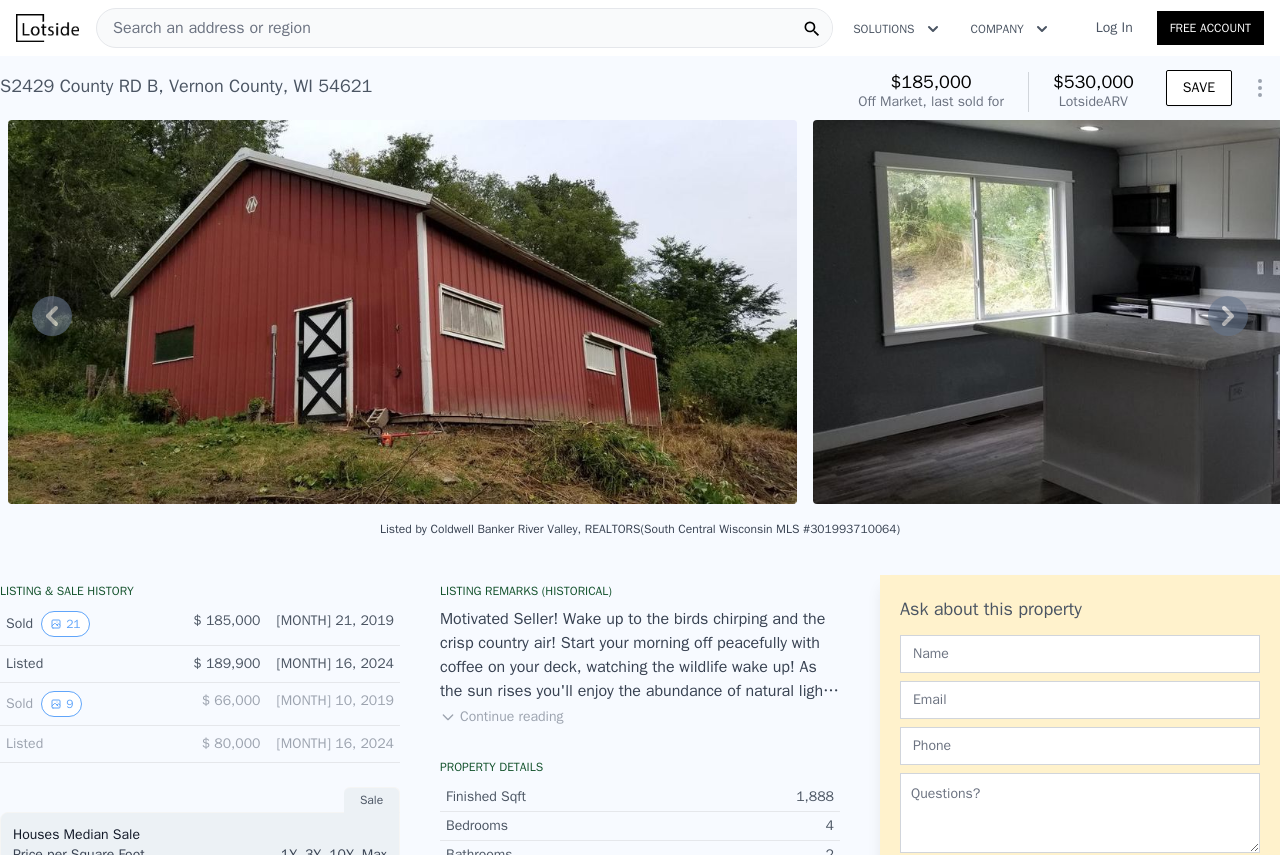 click 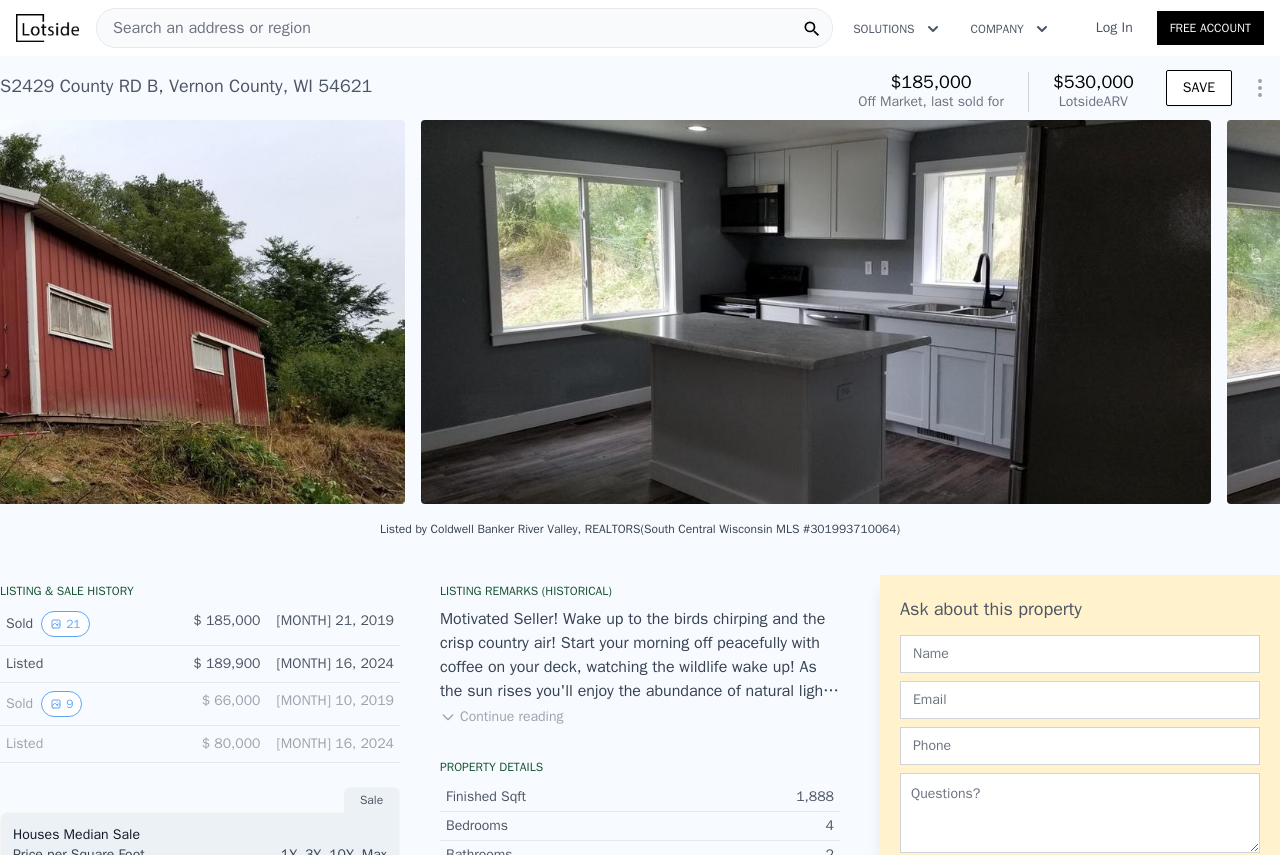 scroll, scrollTop: 0, scrollLeft: 2526, axis: horizontal 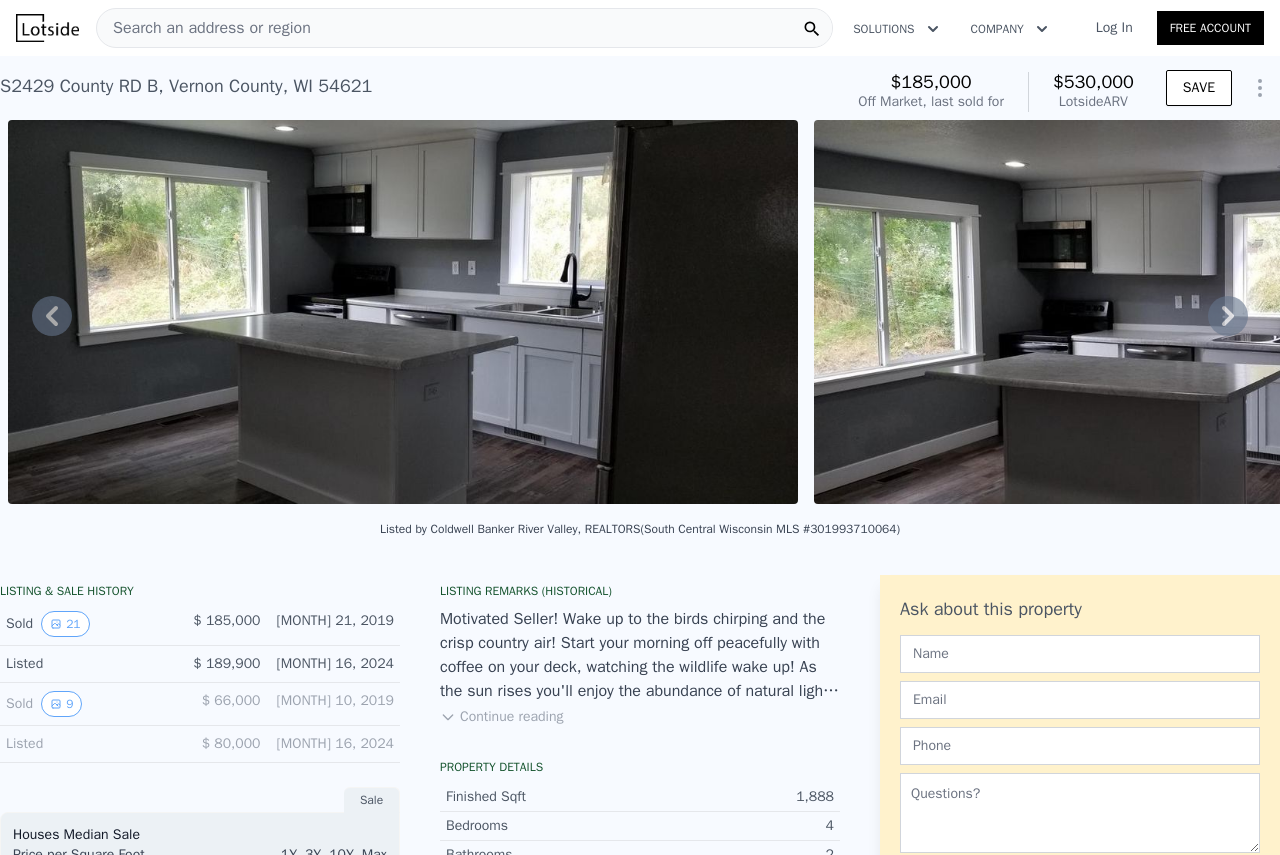 click 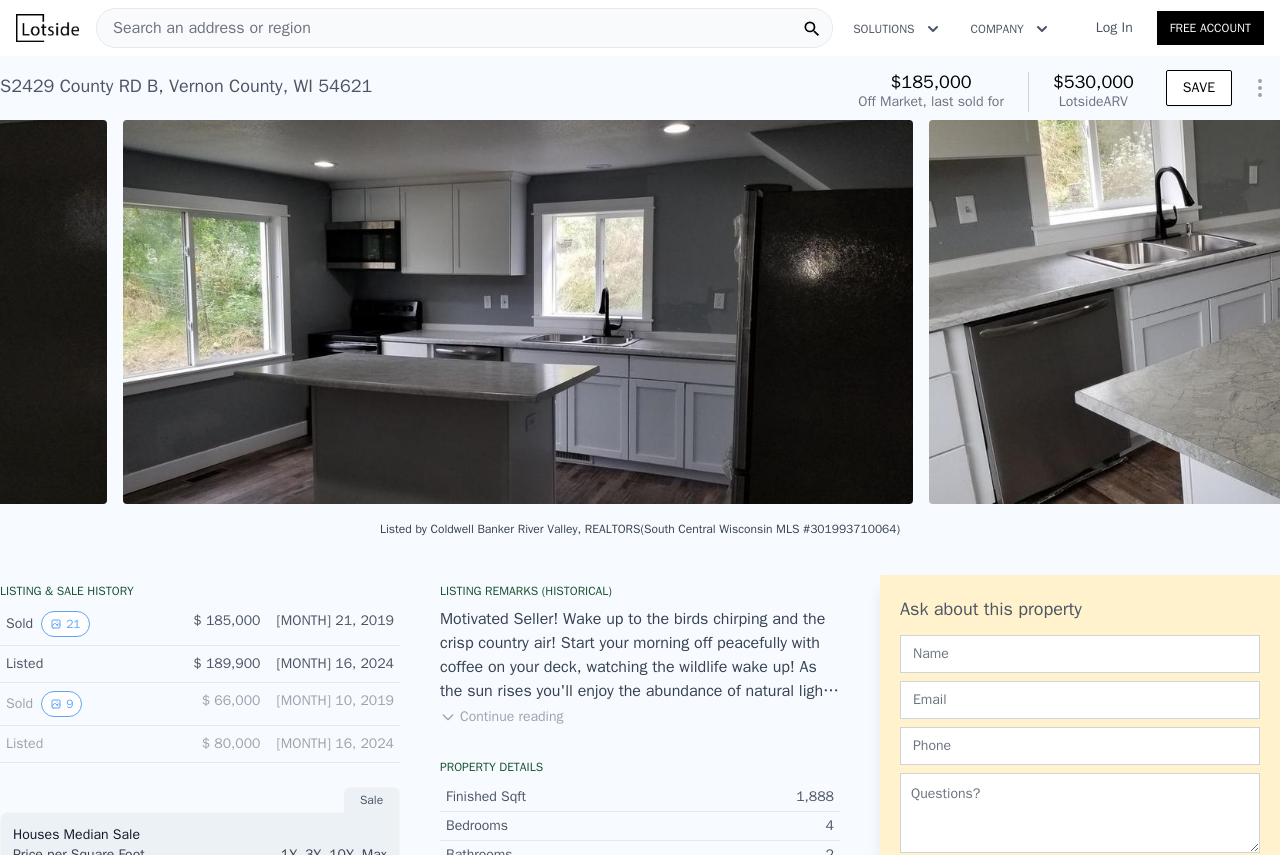 scroll, scrollTop: 0, scrollLeft: 3332, axis: horizontal 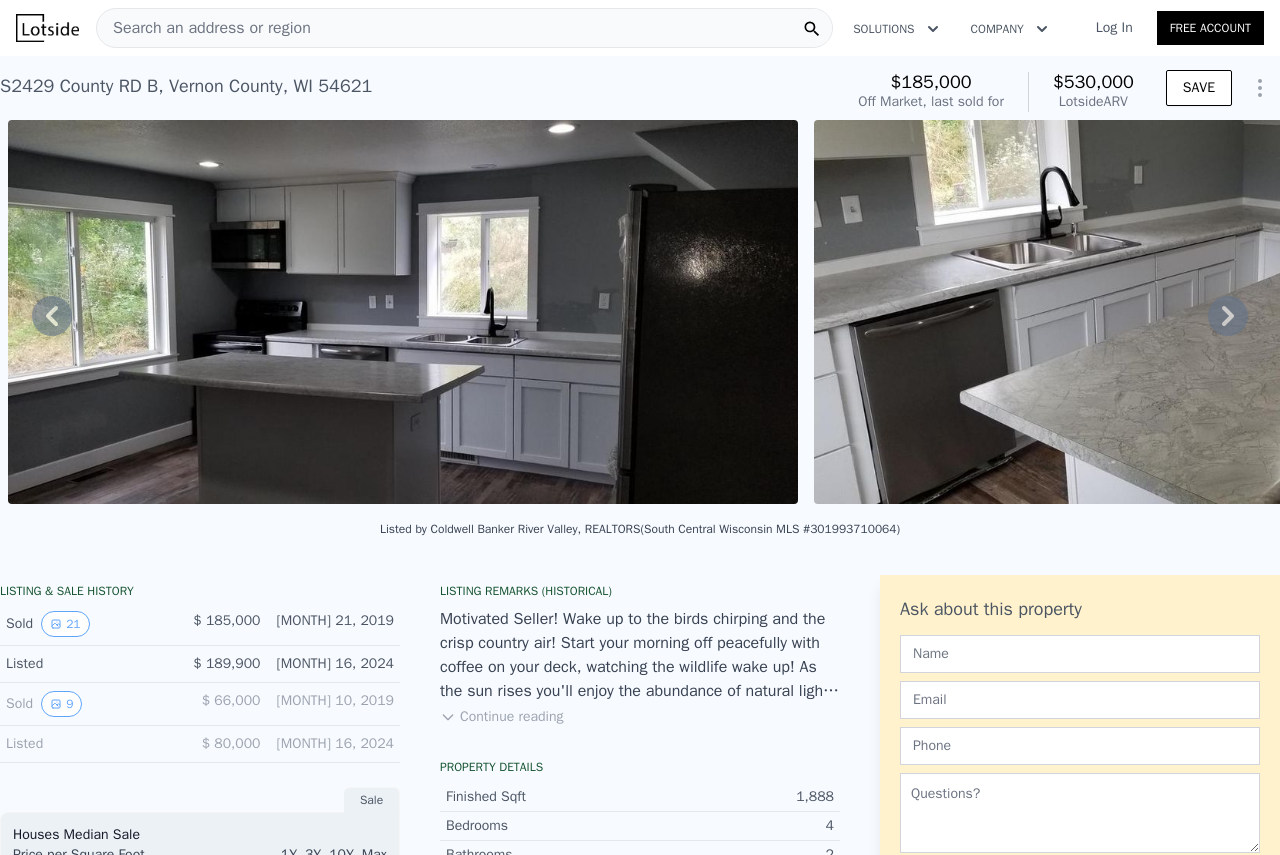 click 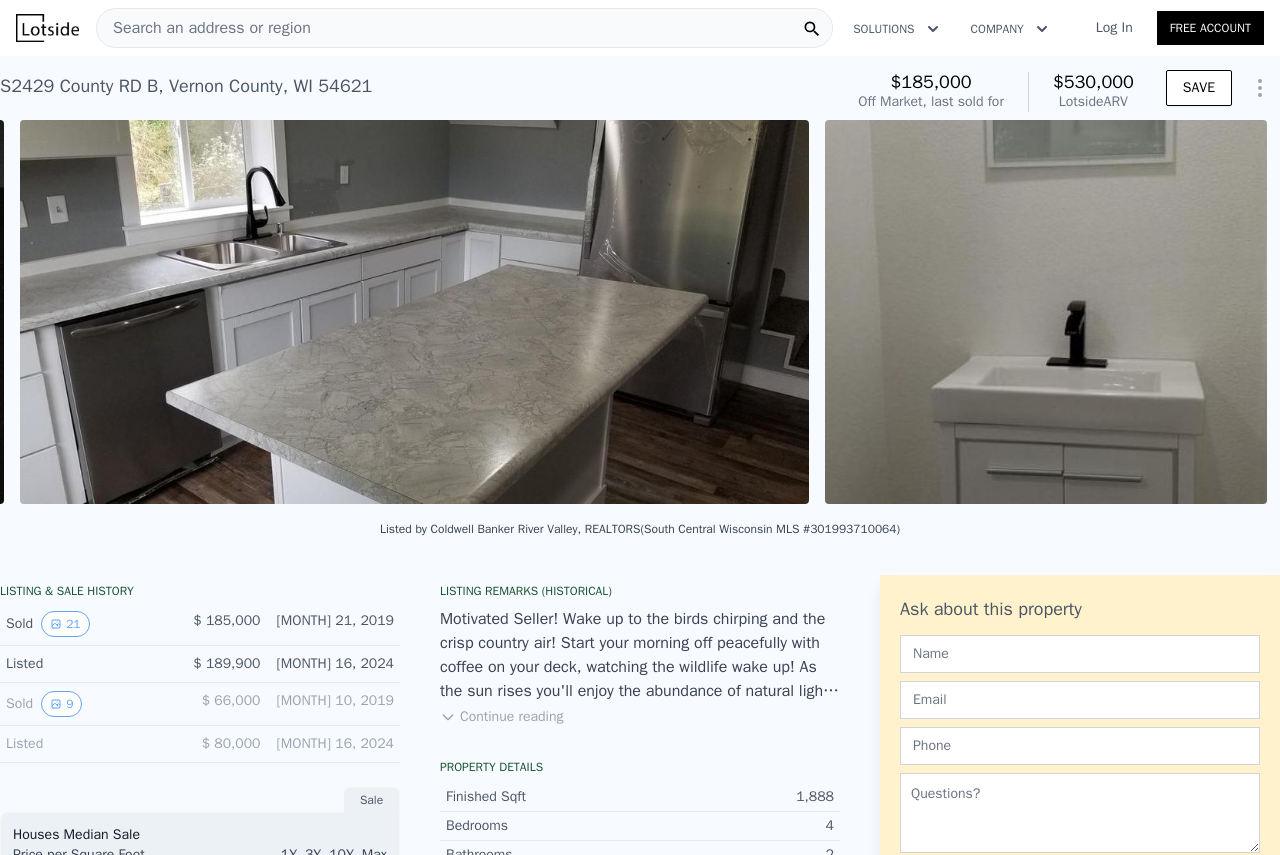 scroll, scrollTop: 0, scrollLeft: 4138, axis: horizontal 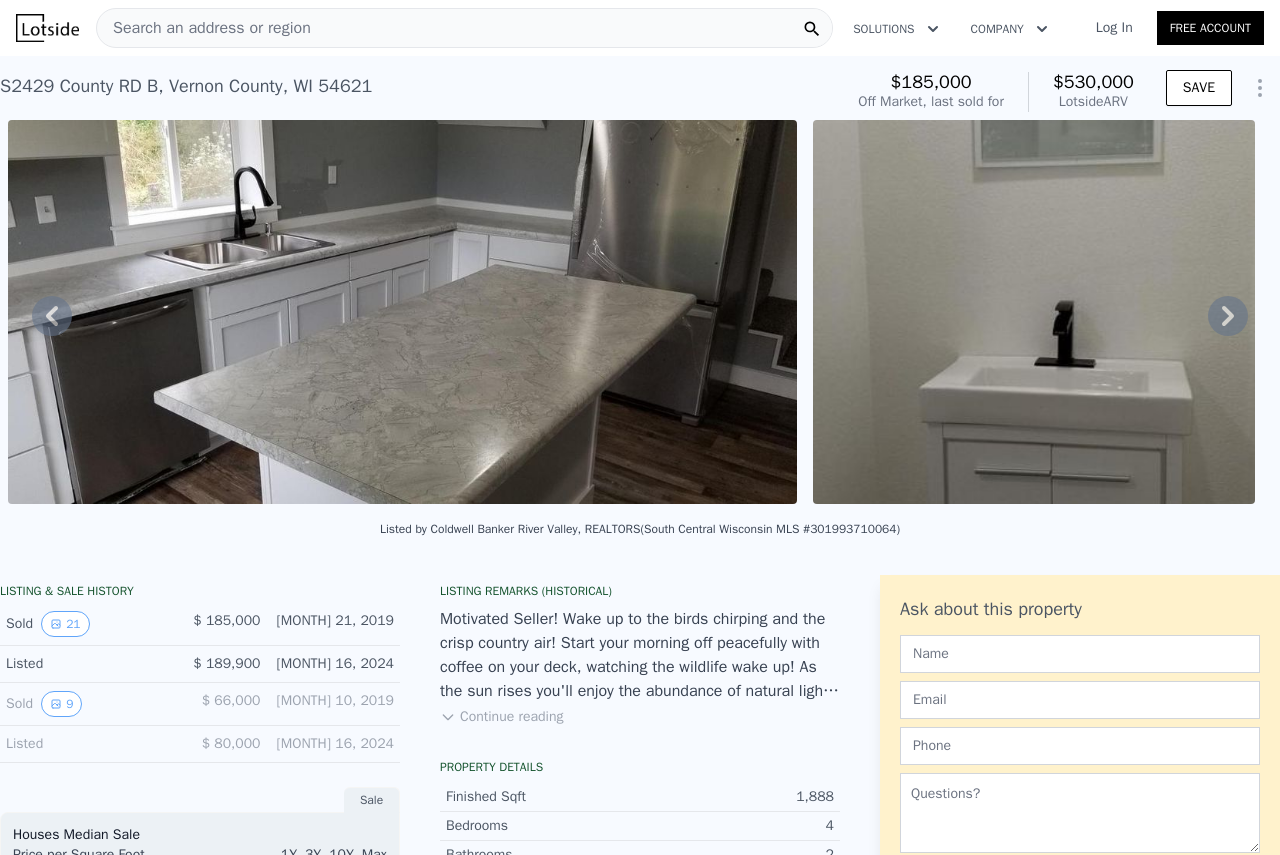 click 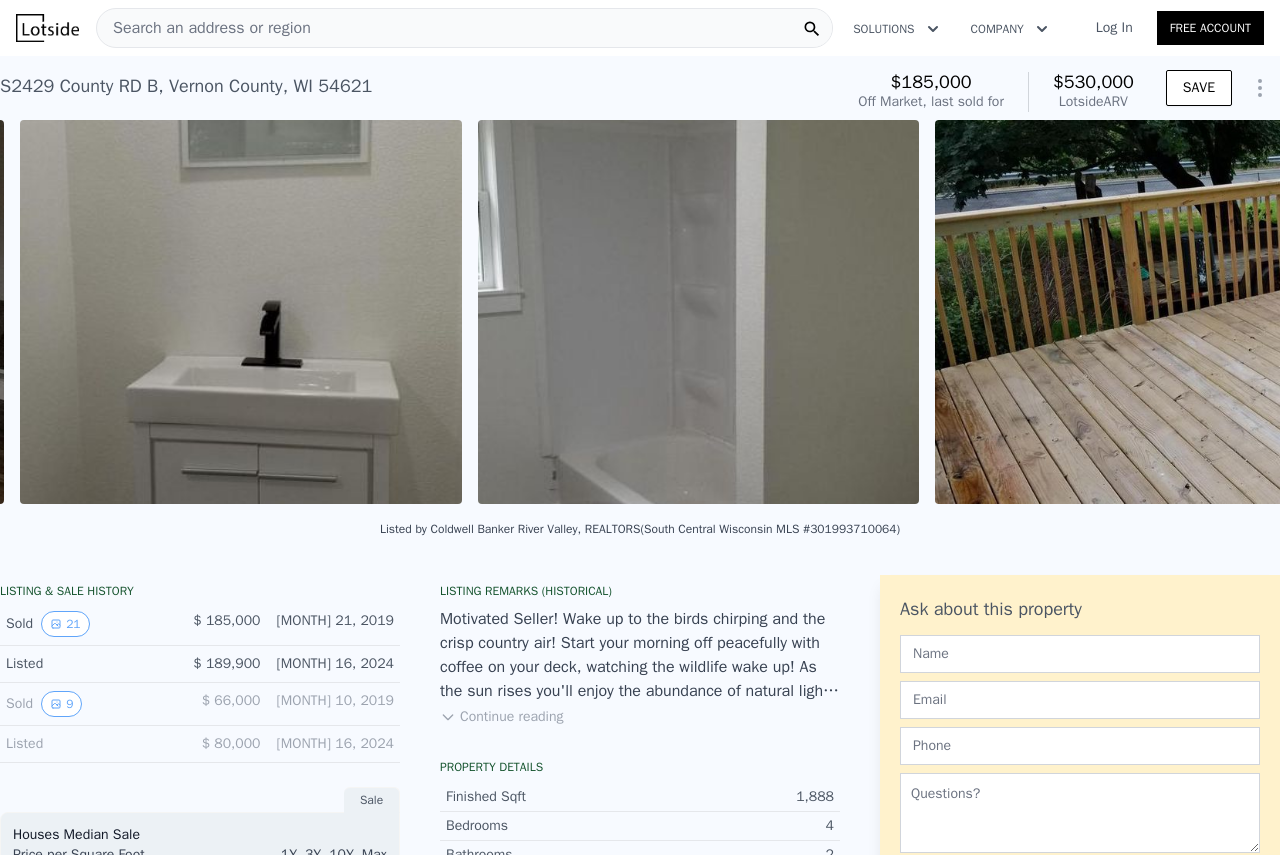 scroll, scrollTop: 0, scrollLeft: 4943, axis: horizontal 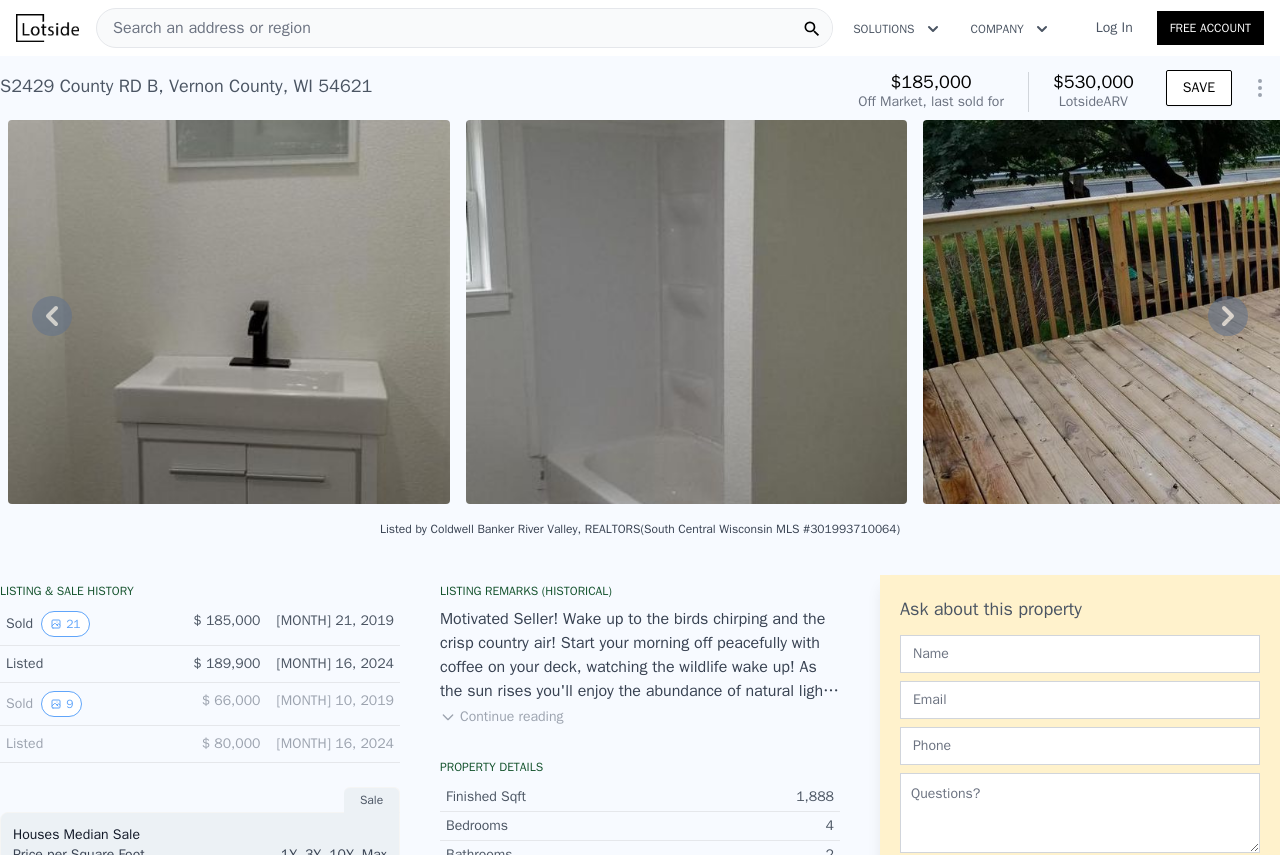 click 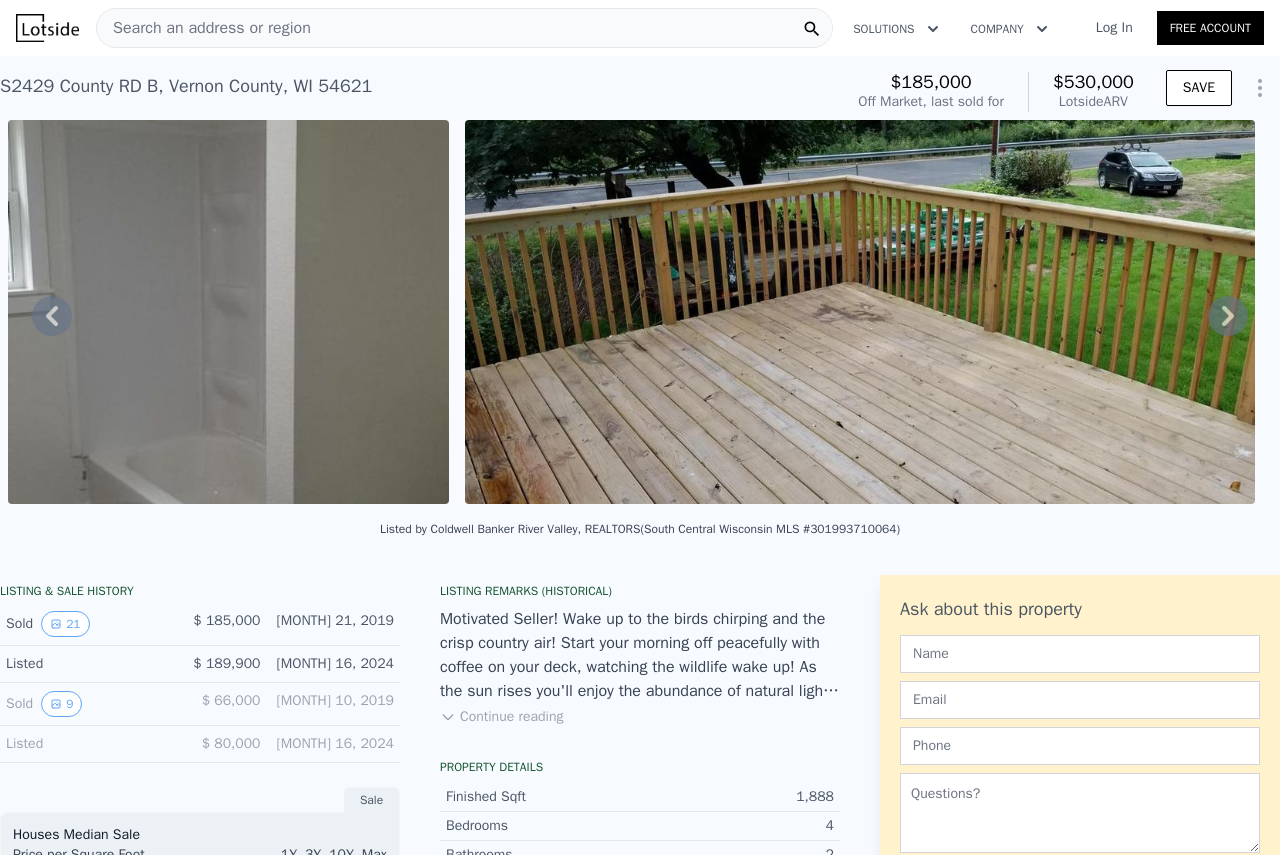click 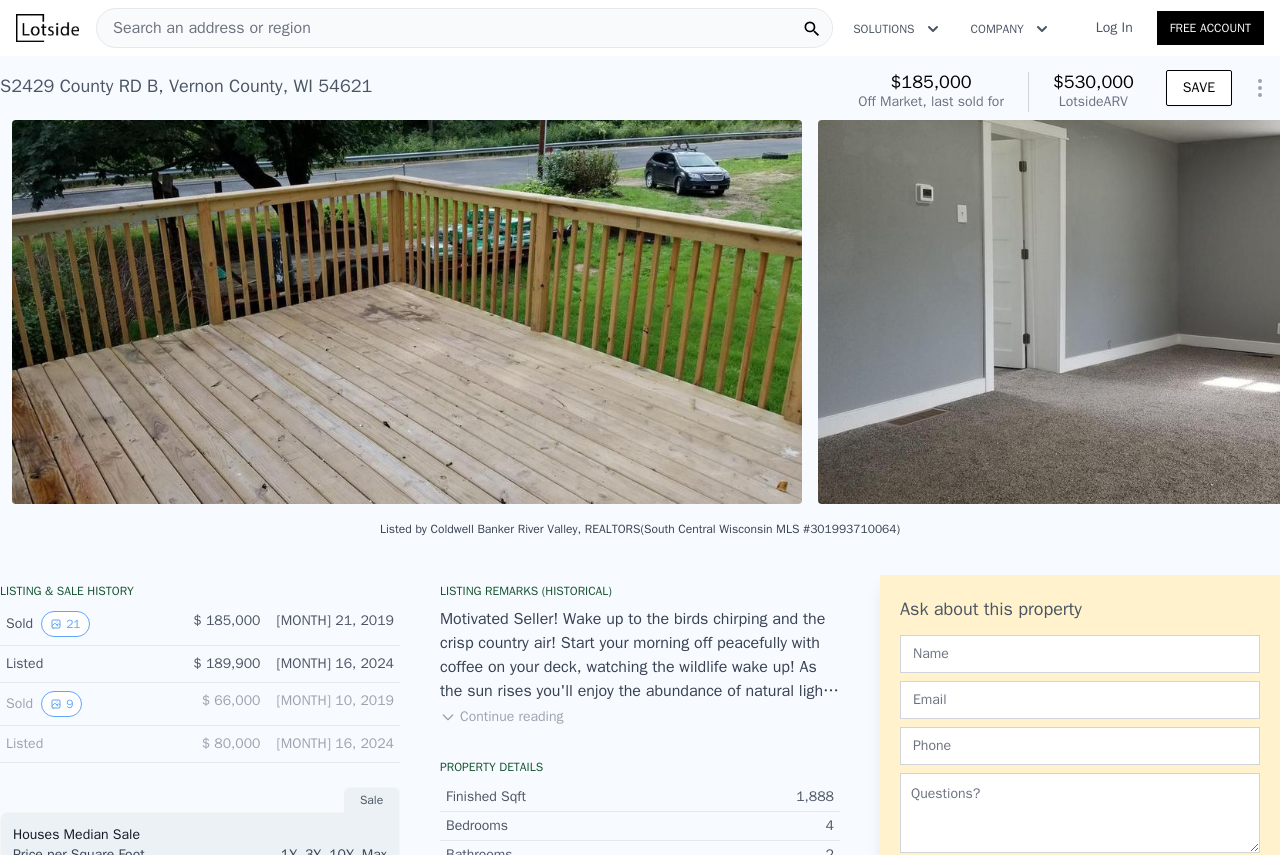 scroll, scrollTop: 0, scrollLeft: 5858, axis: horizontal 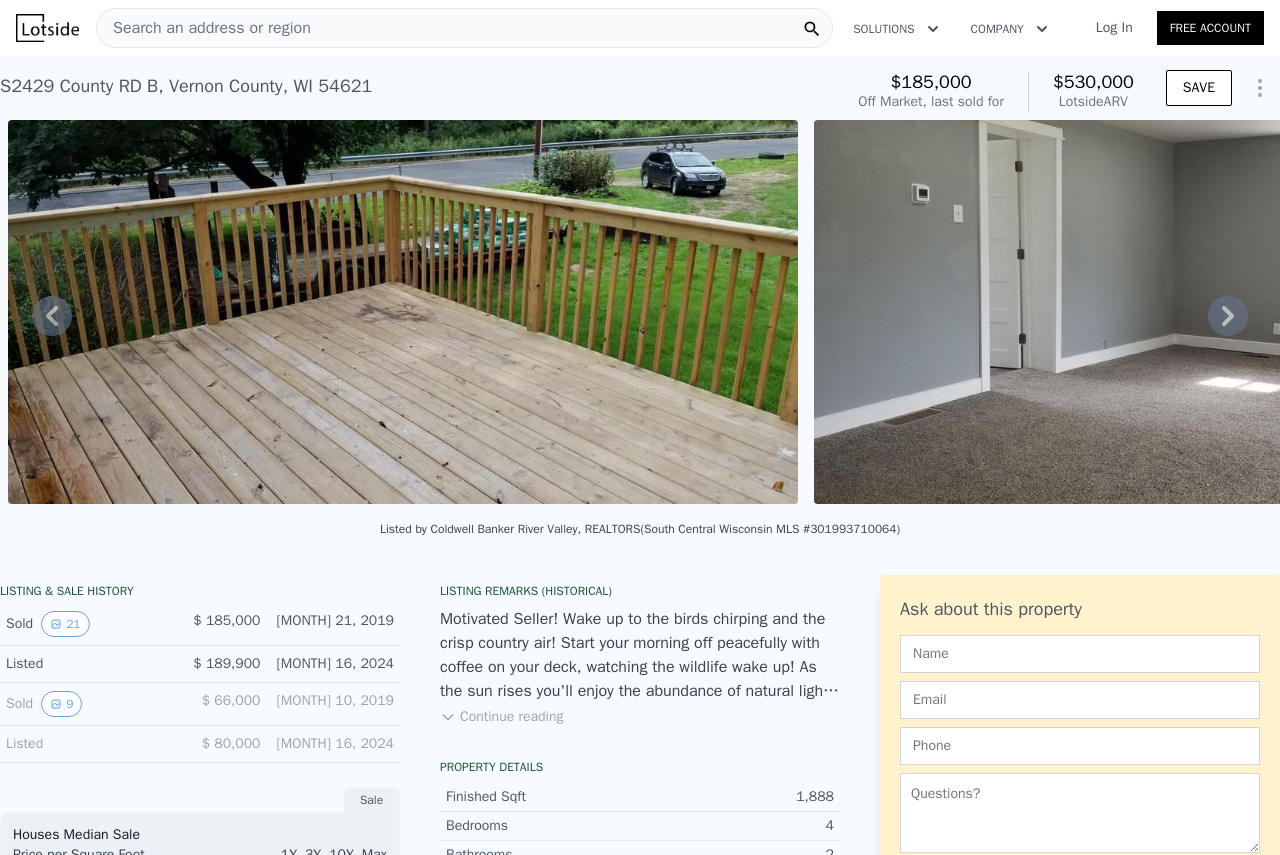click 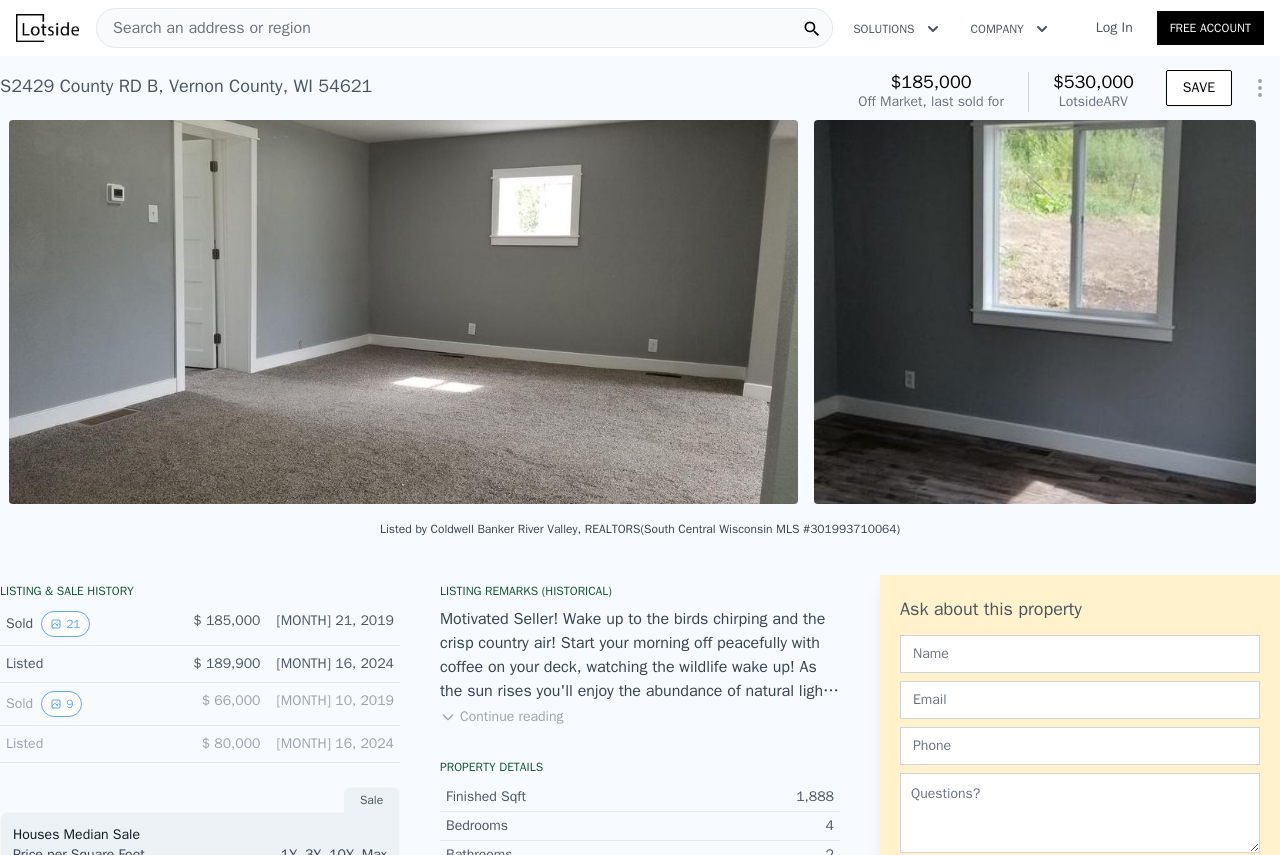 scroll, scrollTop: 0, scrollLeft: 6664, axis: horizontal 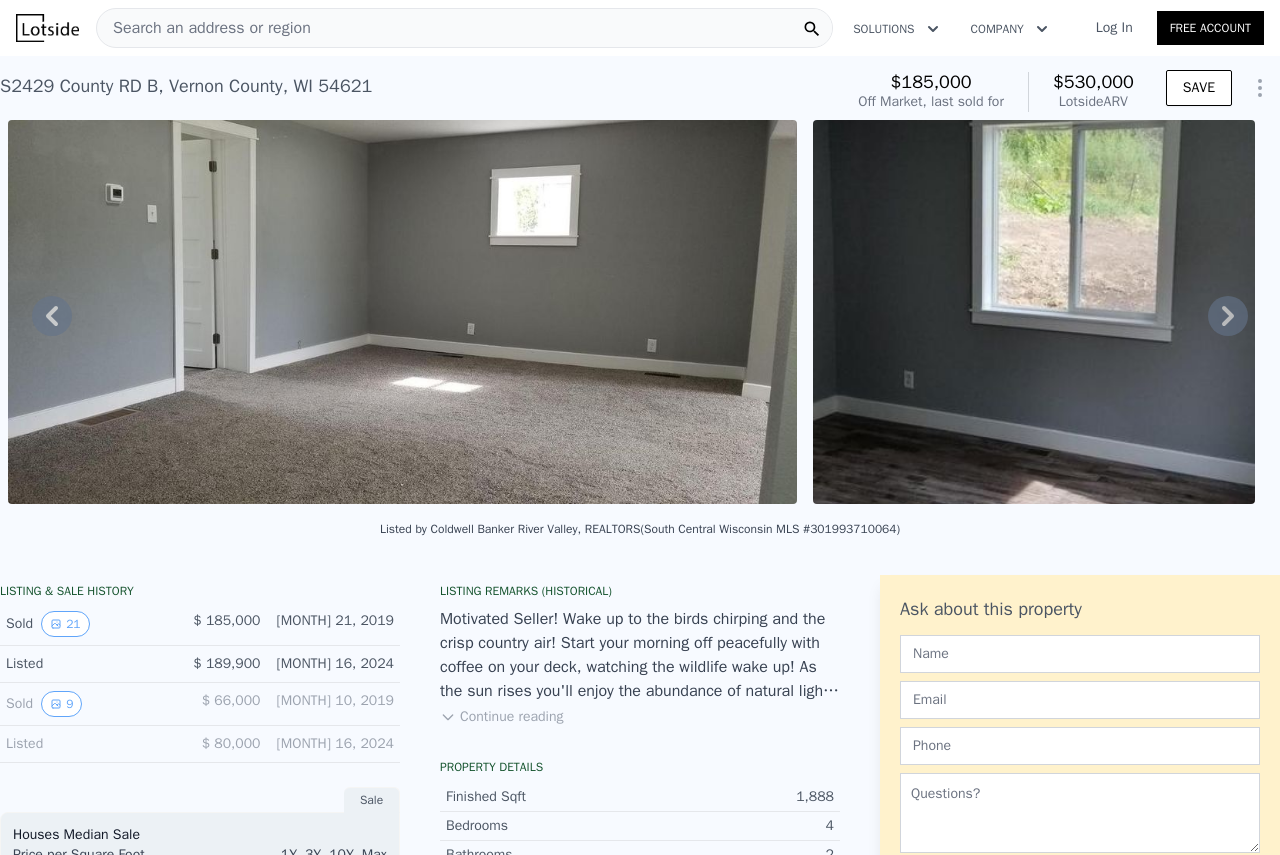 click on "•
+ −
•
+ − STREET VIEW Loading...   SATELLITE VIEW" at bounding box center [640, 315] 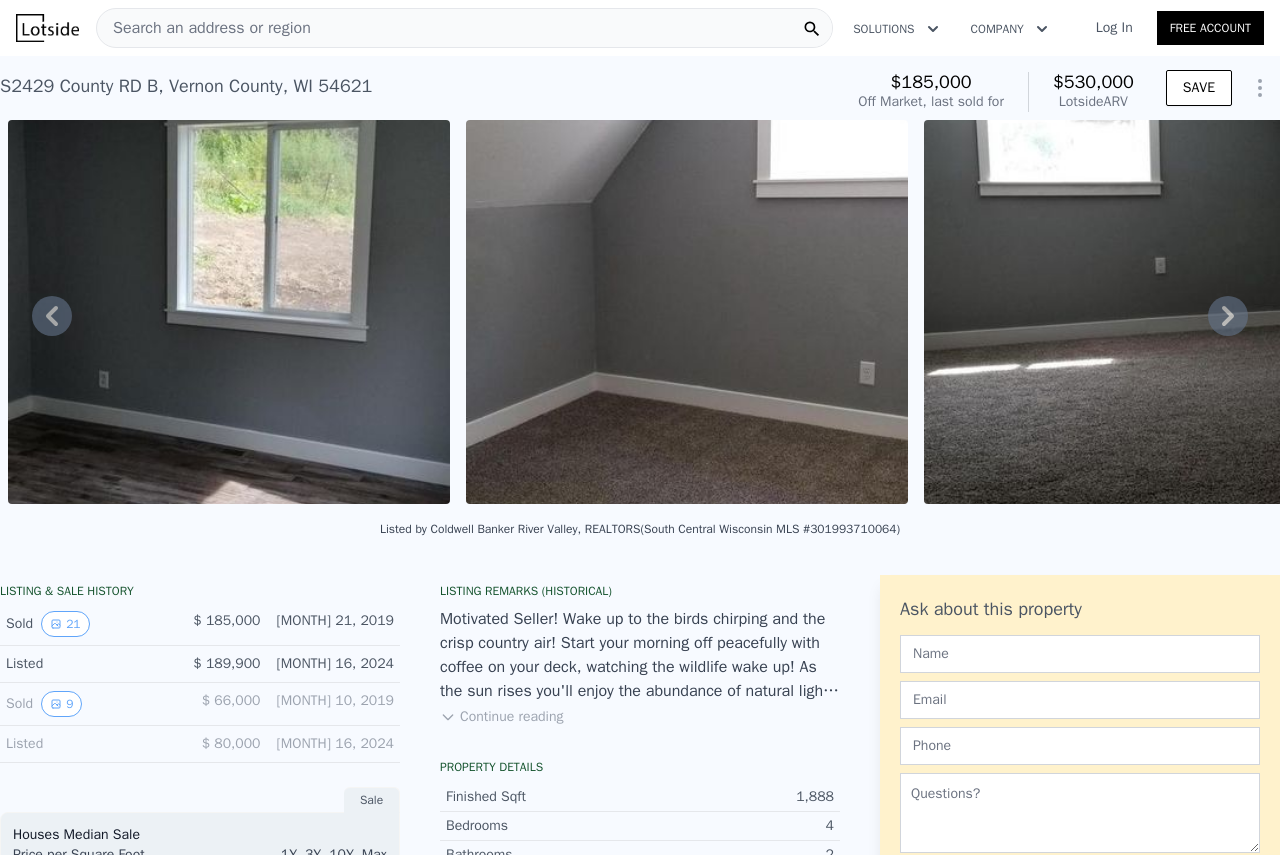 click 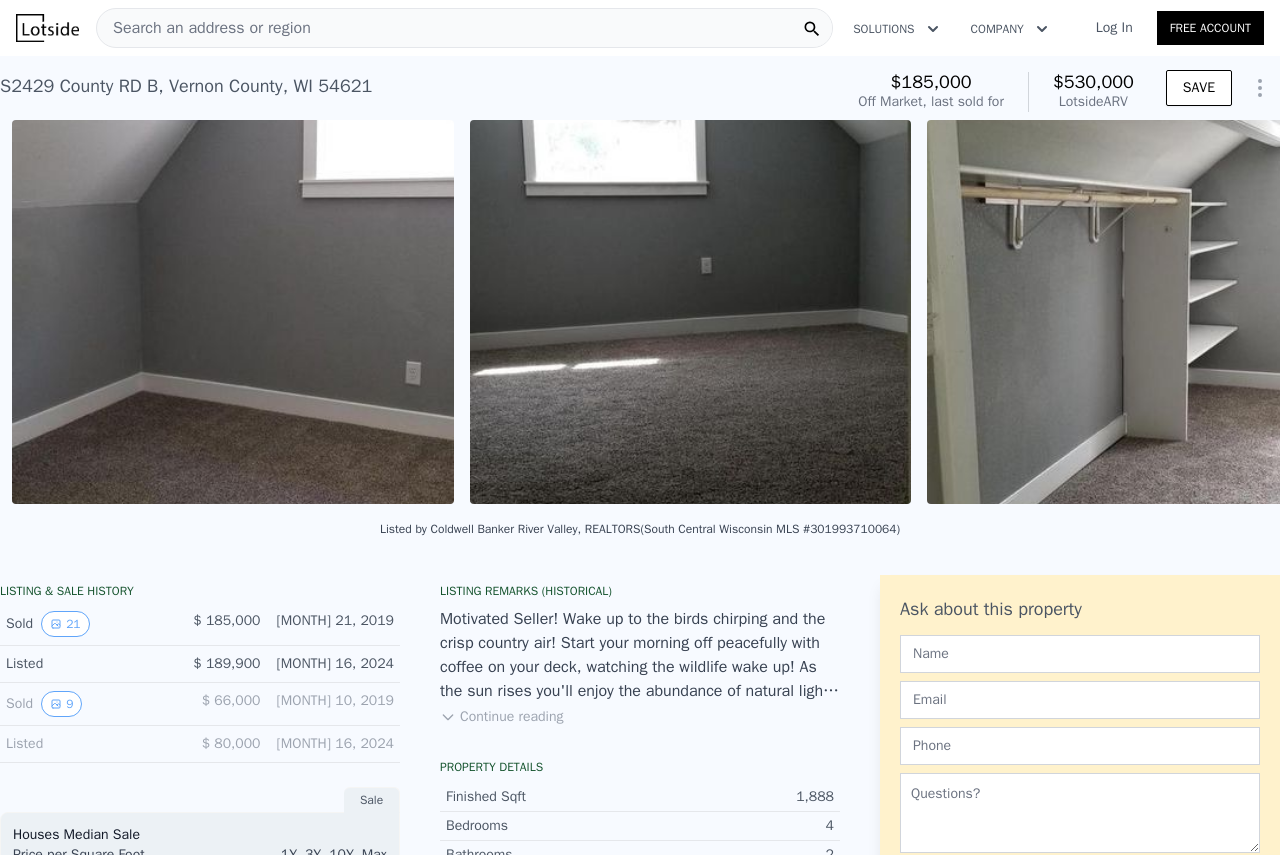 scroll, scrollTop: 0, scrollLeft: 7927, axis: horizontal 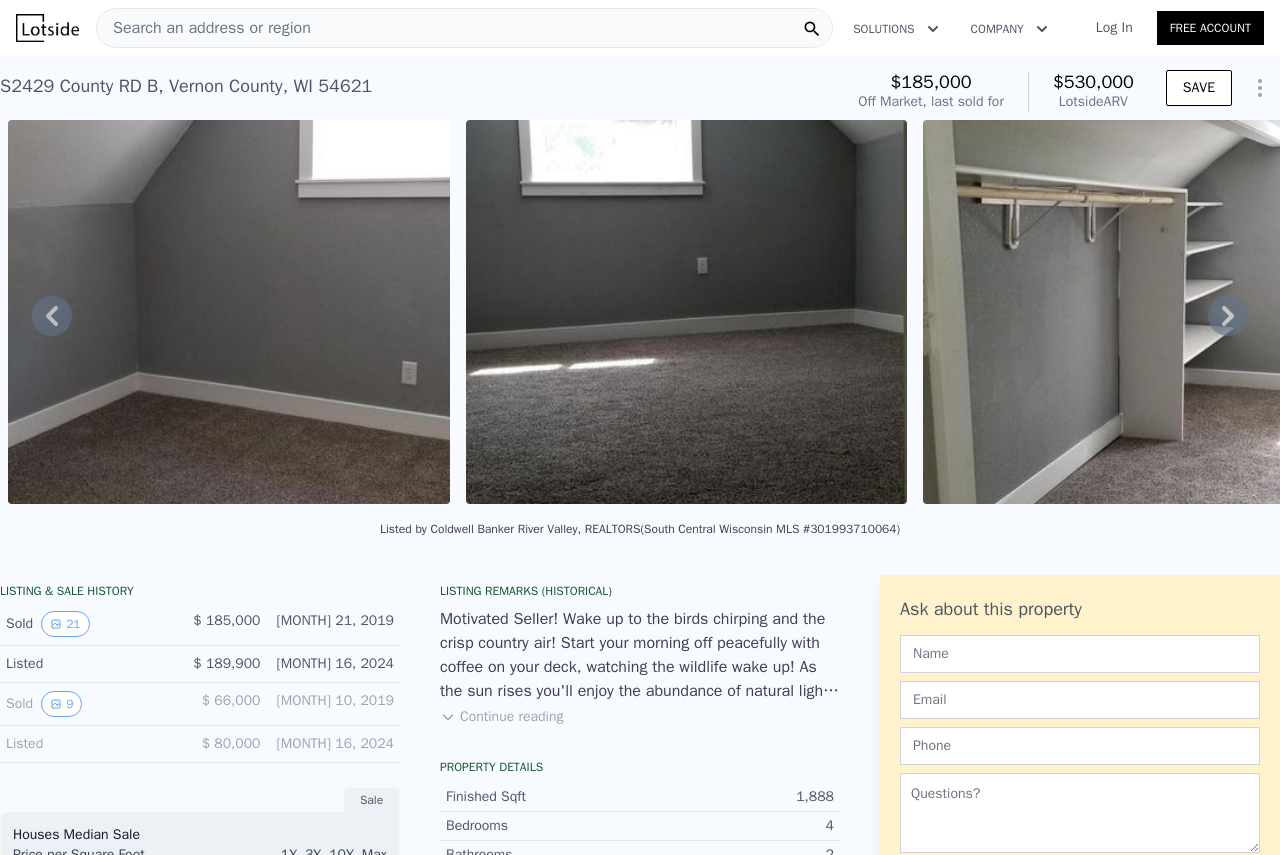 click on "•
+ −
•
+ − STREET VIEW Loading...   SATELLITE VIEW" at bounding box center [640, 315] 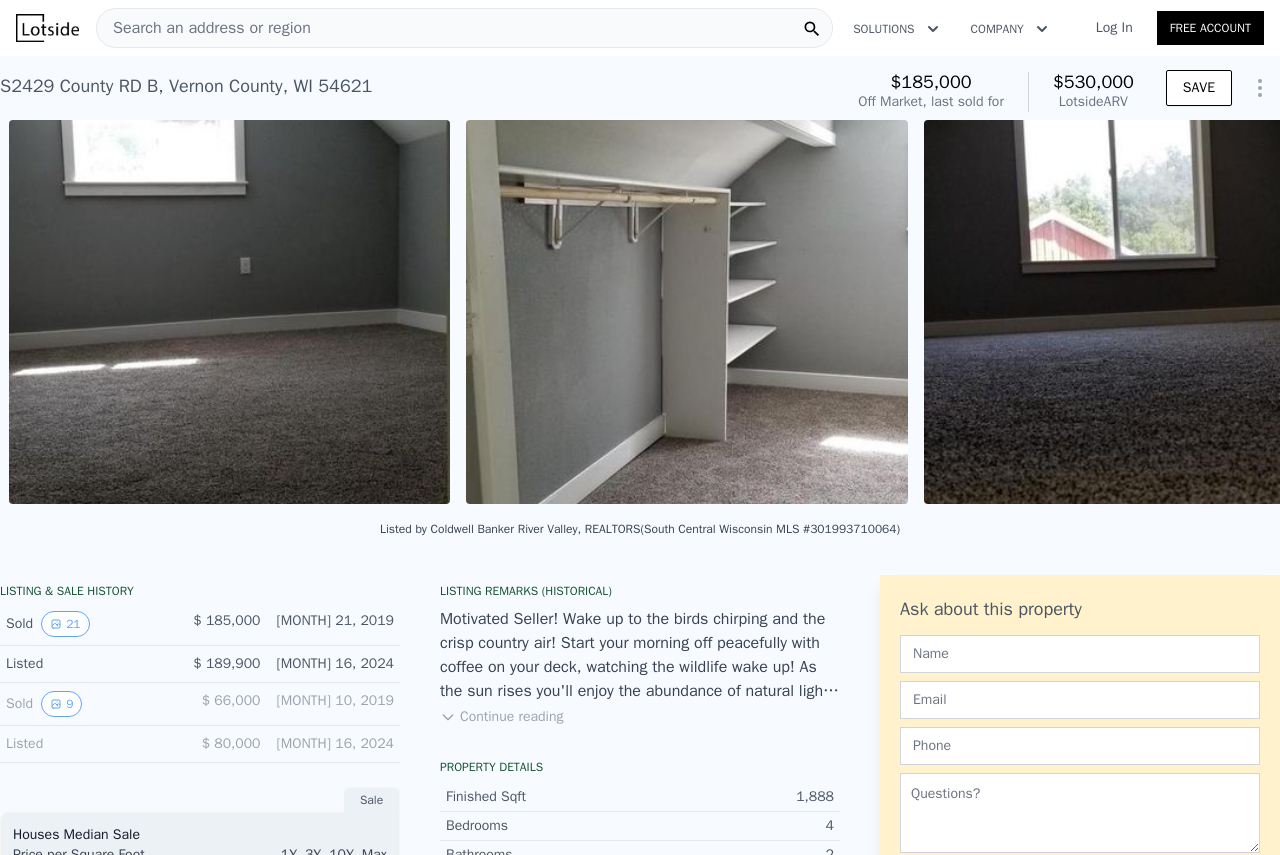 scroll, scrollTop: 0, scrollLeft: 8385, axis: horizontal 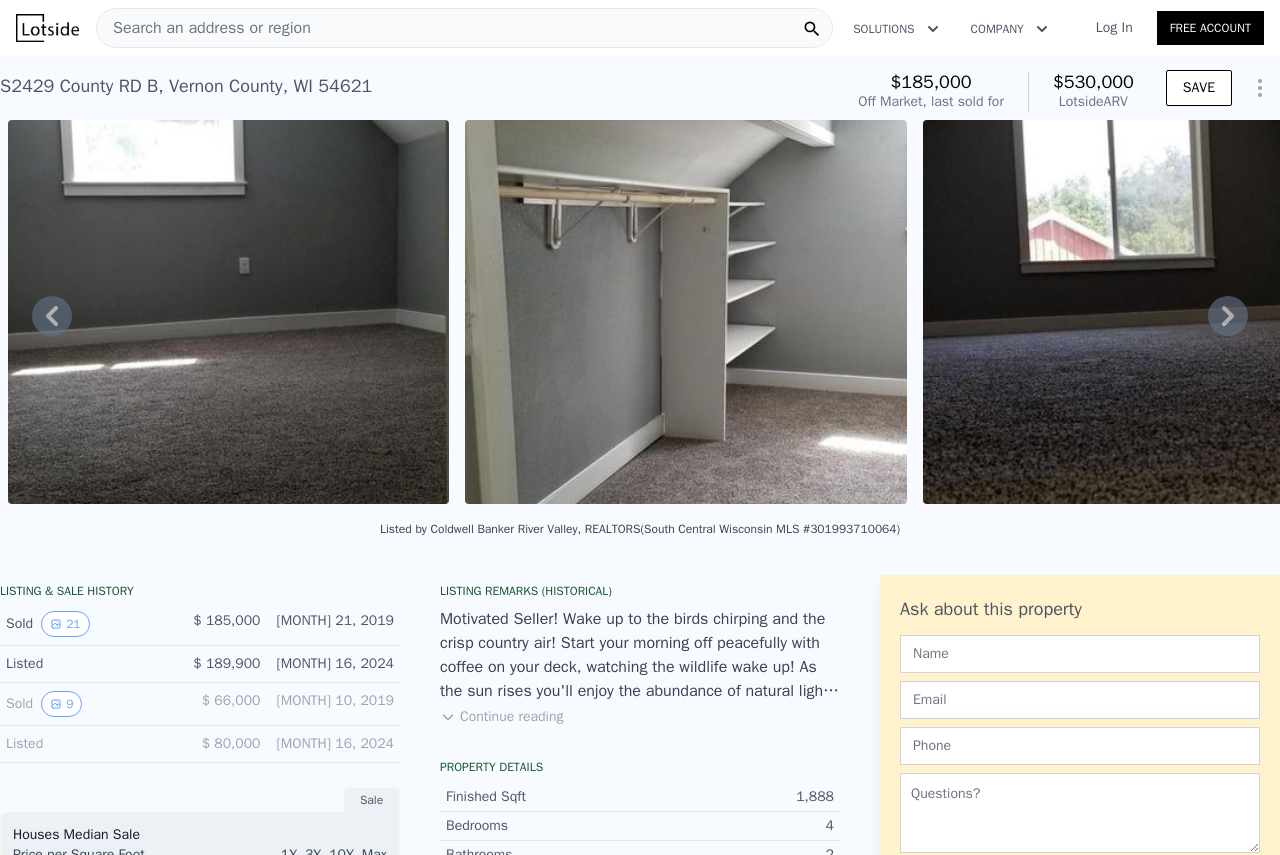 click 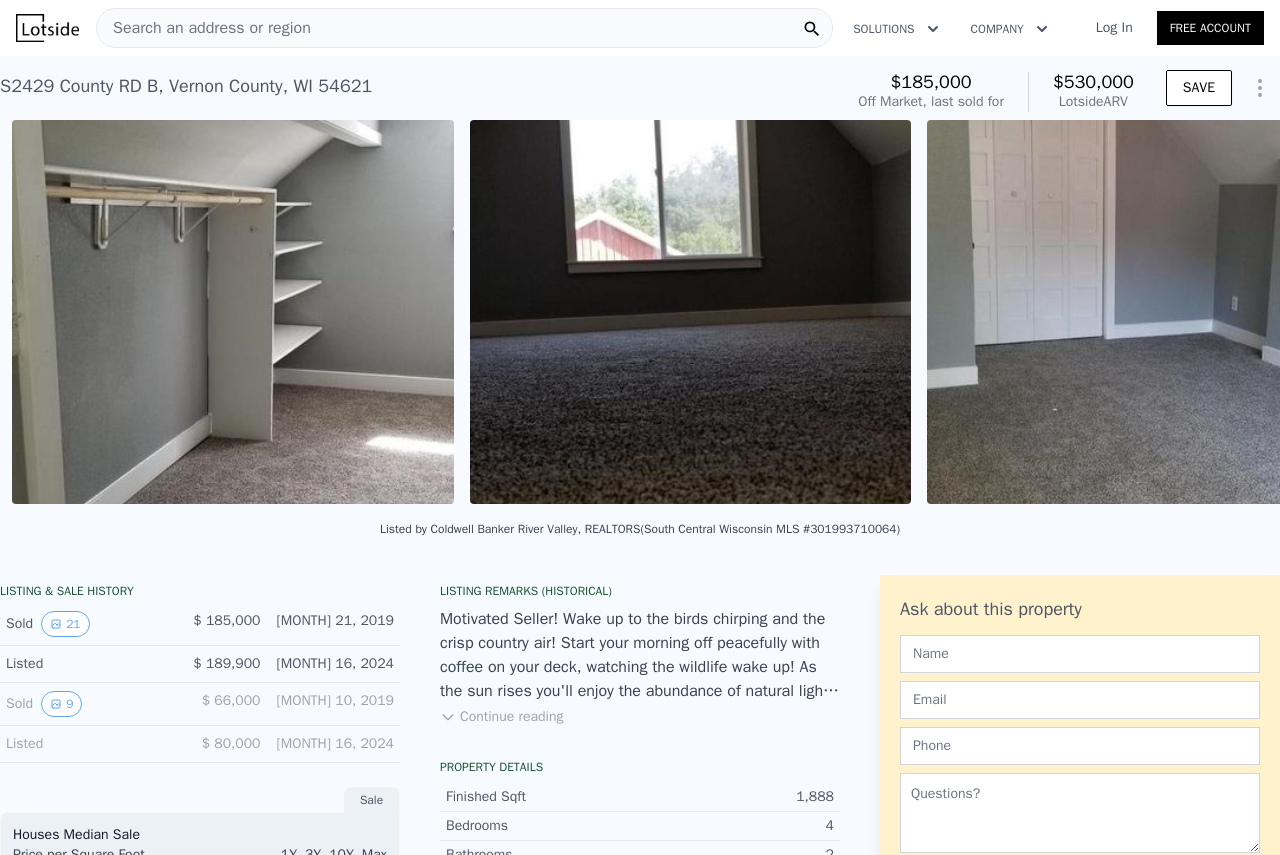 scroll, scrollTop: 0, scrollLeft: 8842, axis: horizontal 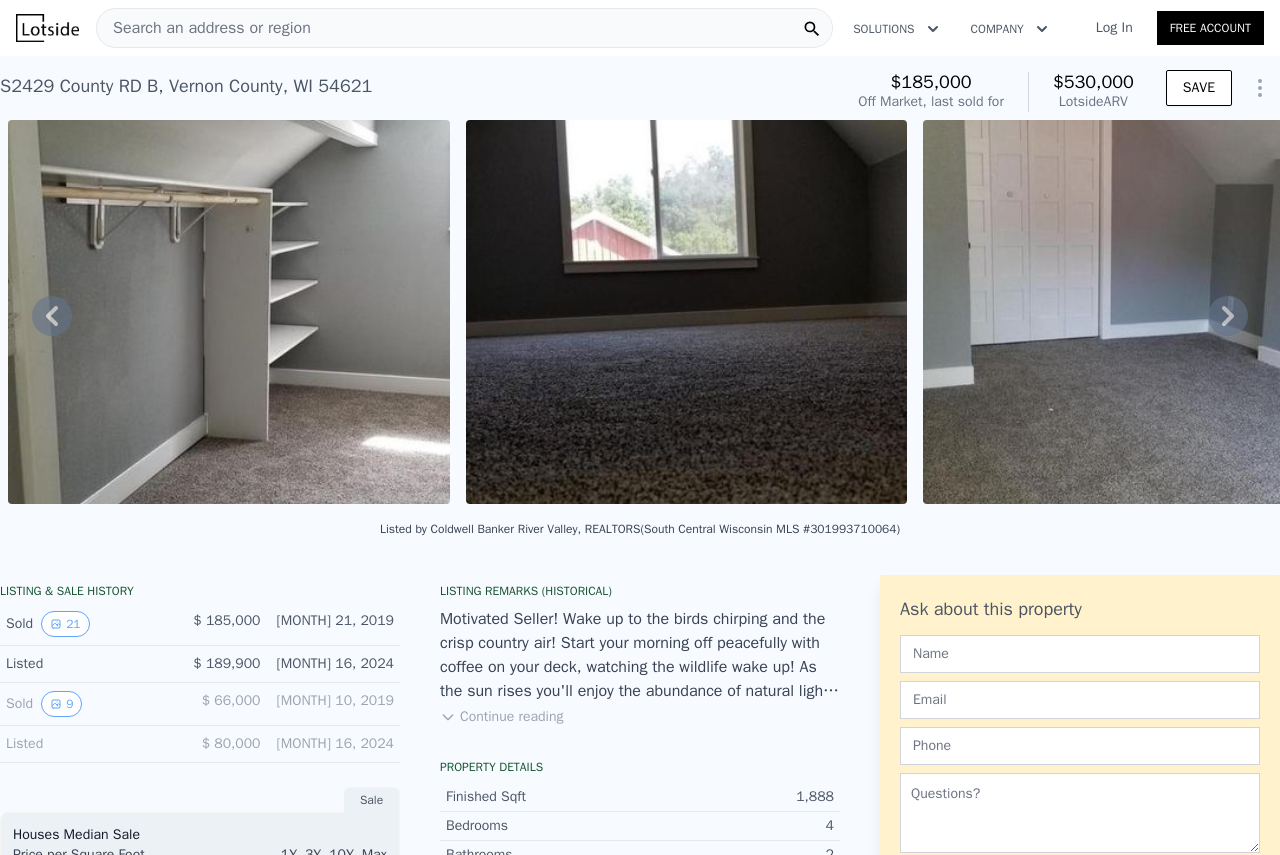 click on "•
+ −
•
+ − STREET VIEW Loading...   SATELLITE VIEW" at bounding box center [640, 315] 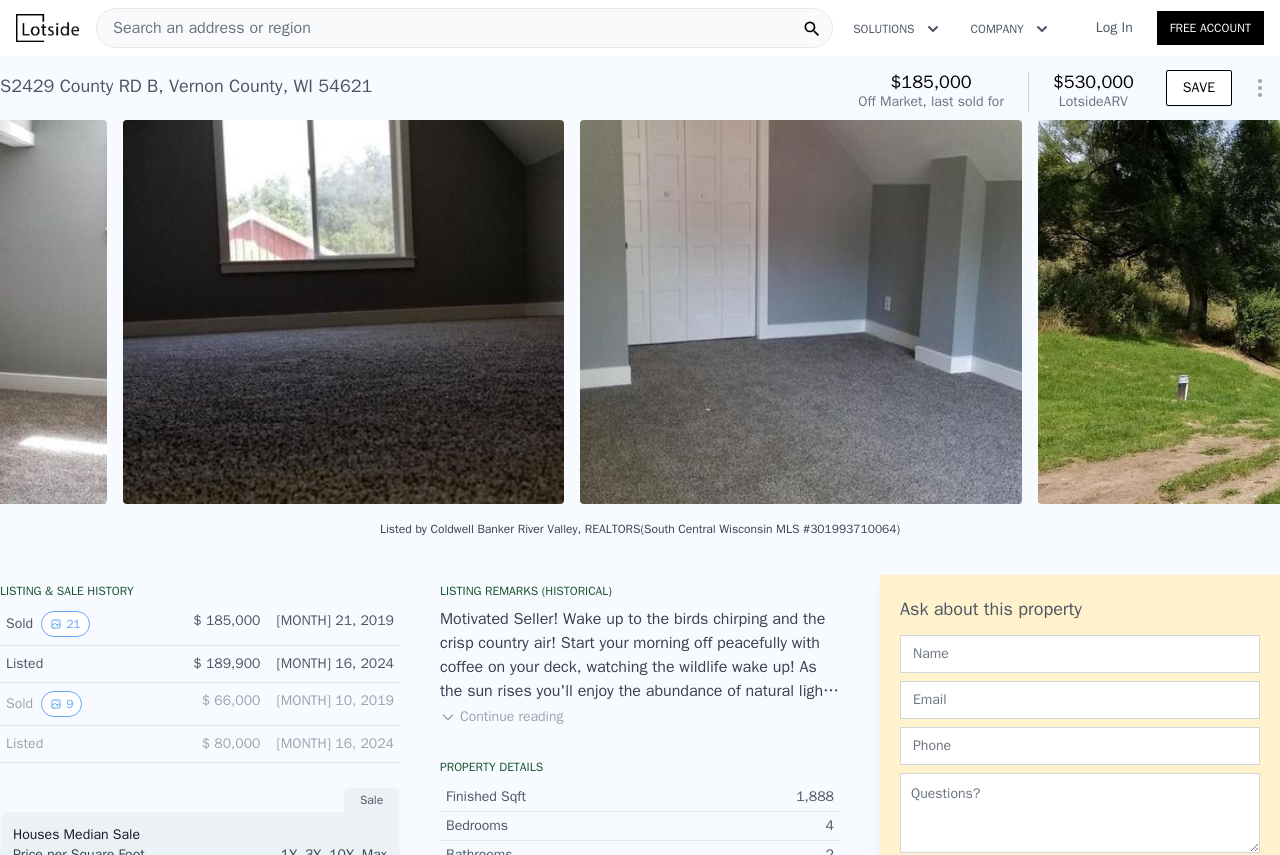 scroll, scrollTop: 0, scrollLeft: 9300, axis: horizontal 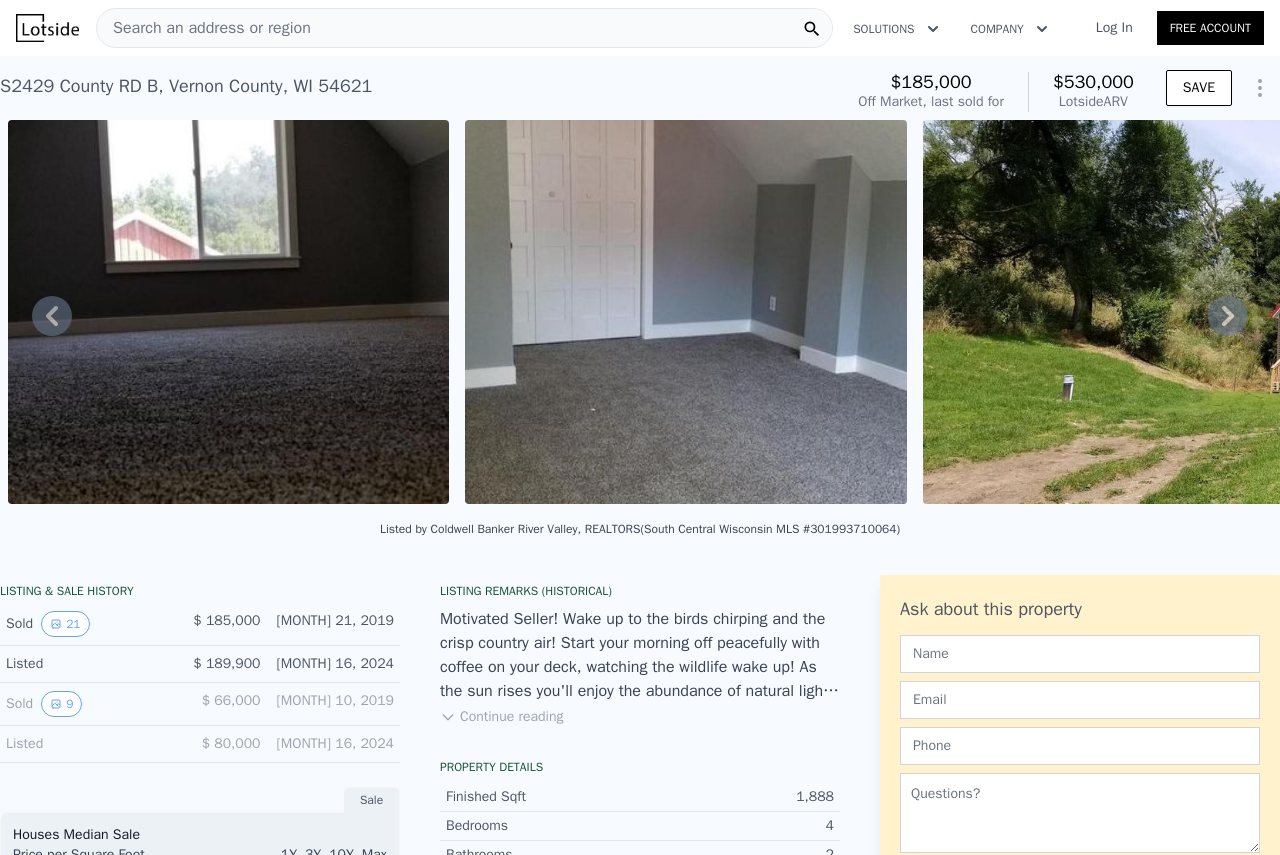 click on "•
+ −
•
+ − STREET VIEW Loading...   SATELLITE VIEW" at bounding box center (640, 315) 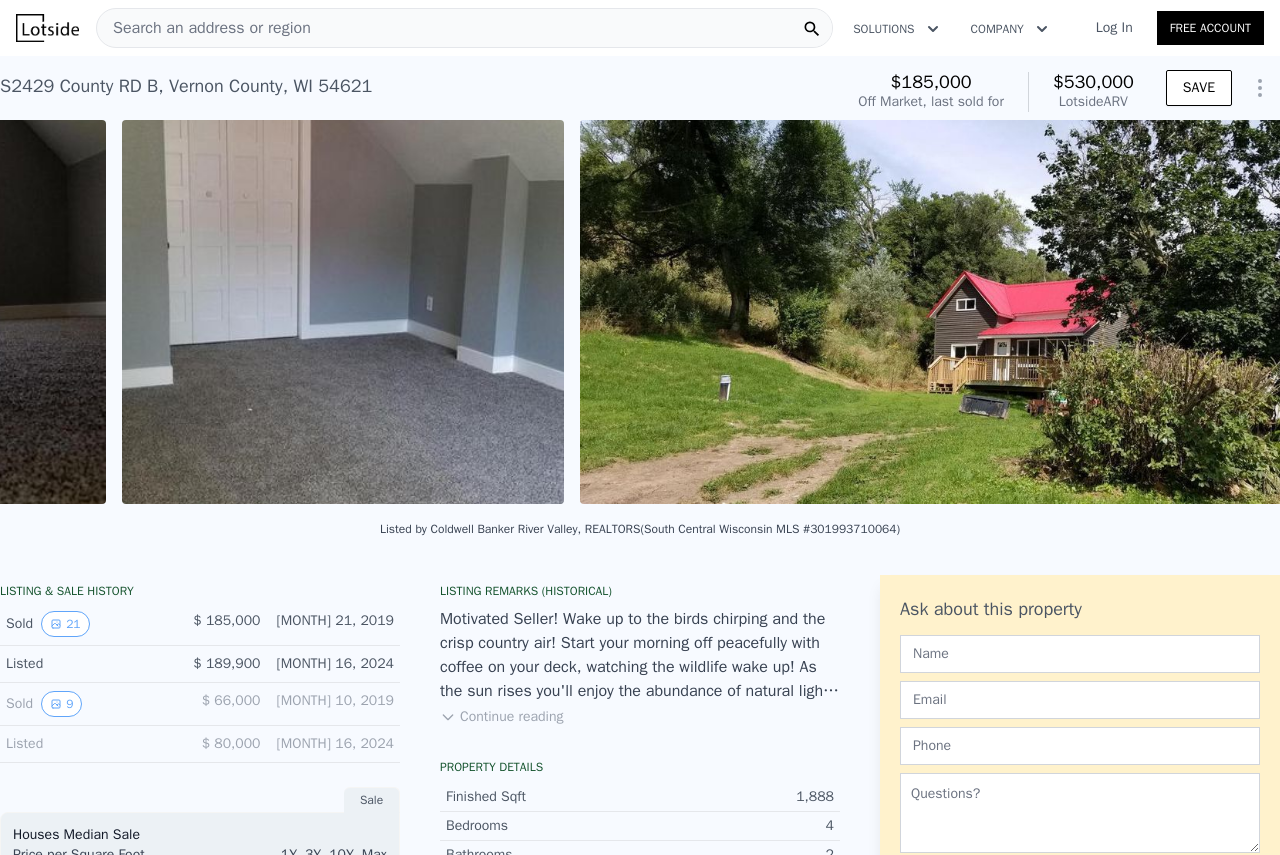 scroll, scrollTop: 0, scrollLeft: 9757, axis: horizontal 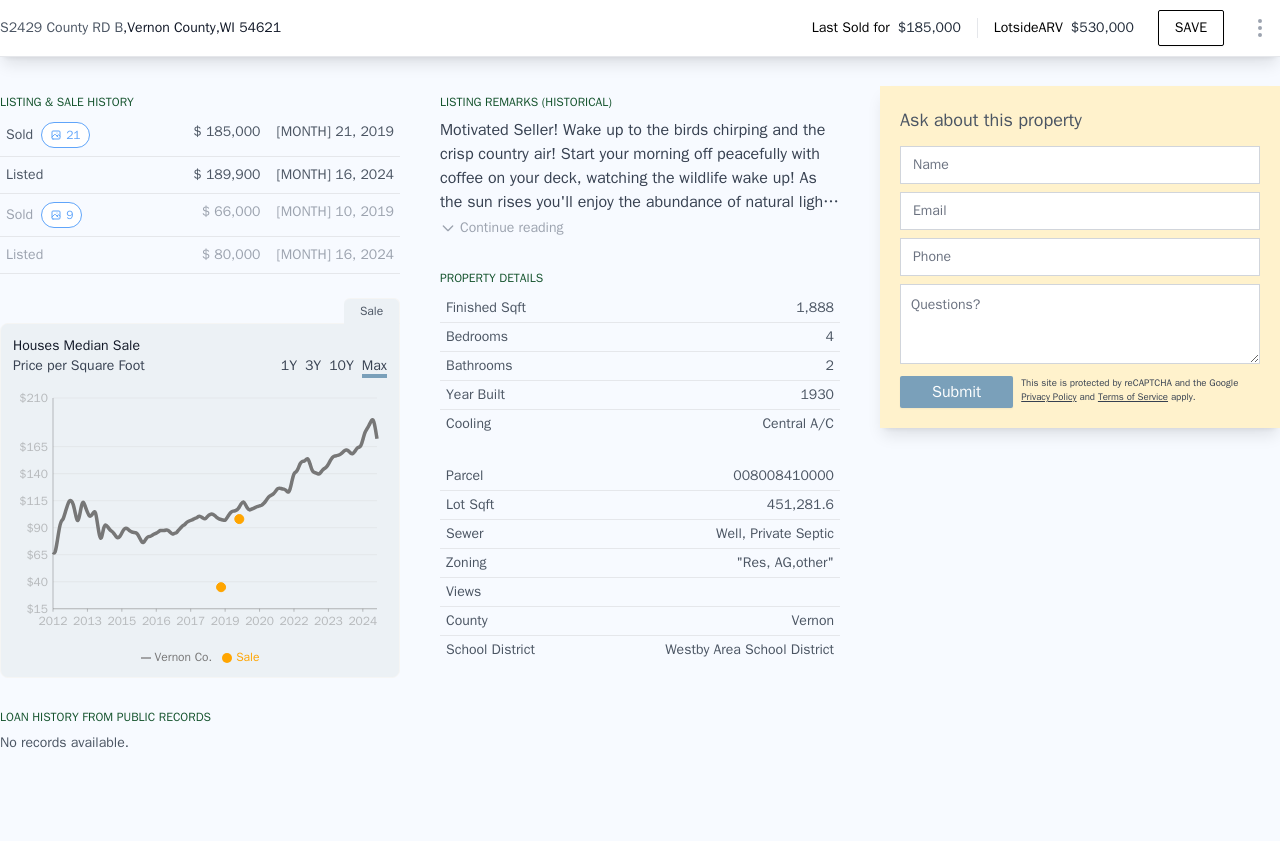 type on "3" 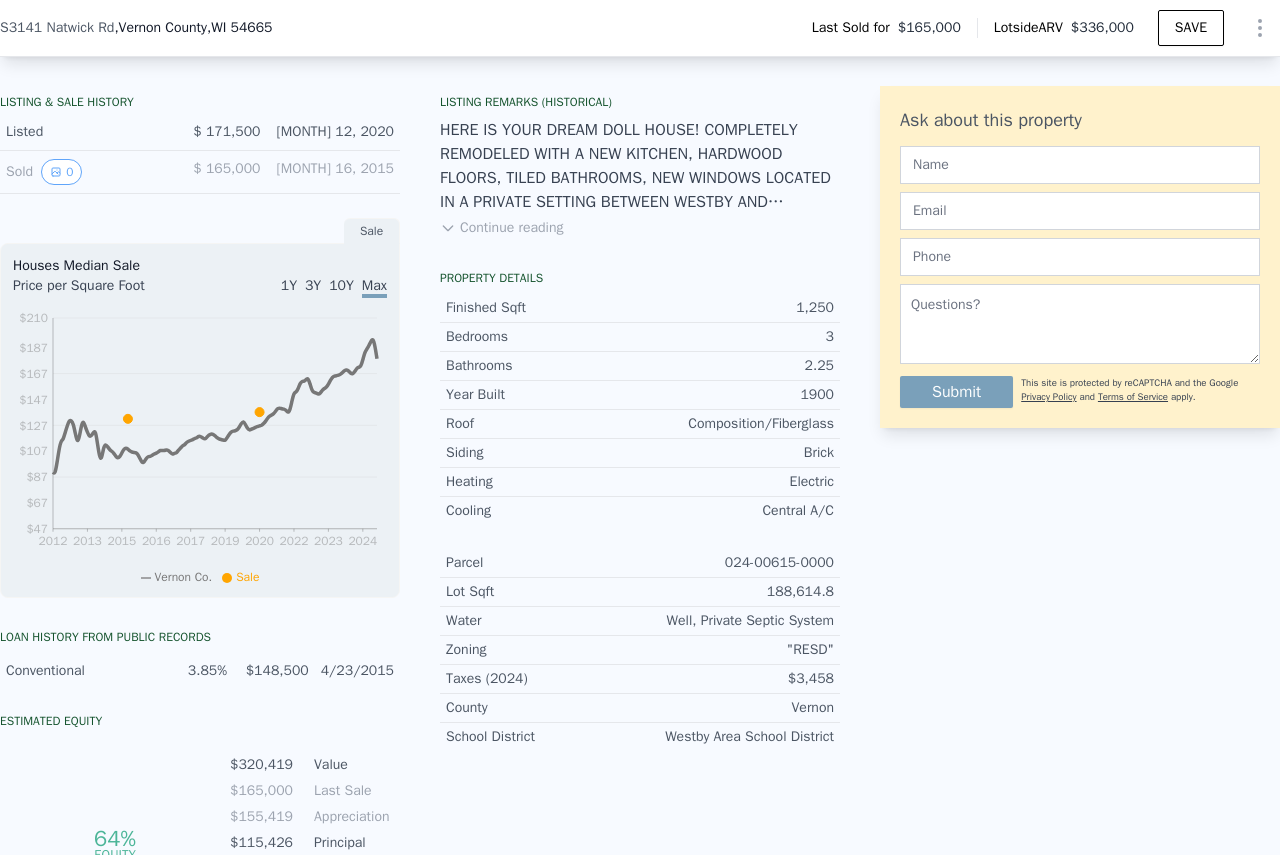 scroll, scrollTop: 0, scrollLeft: 915, axis: horizontal 